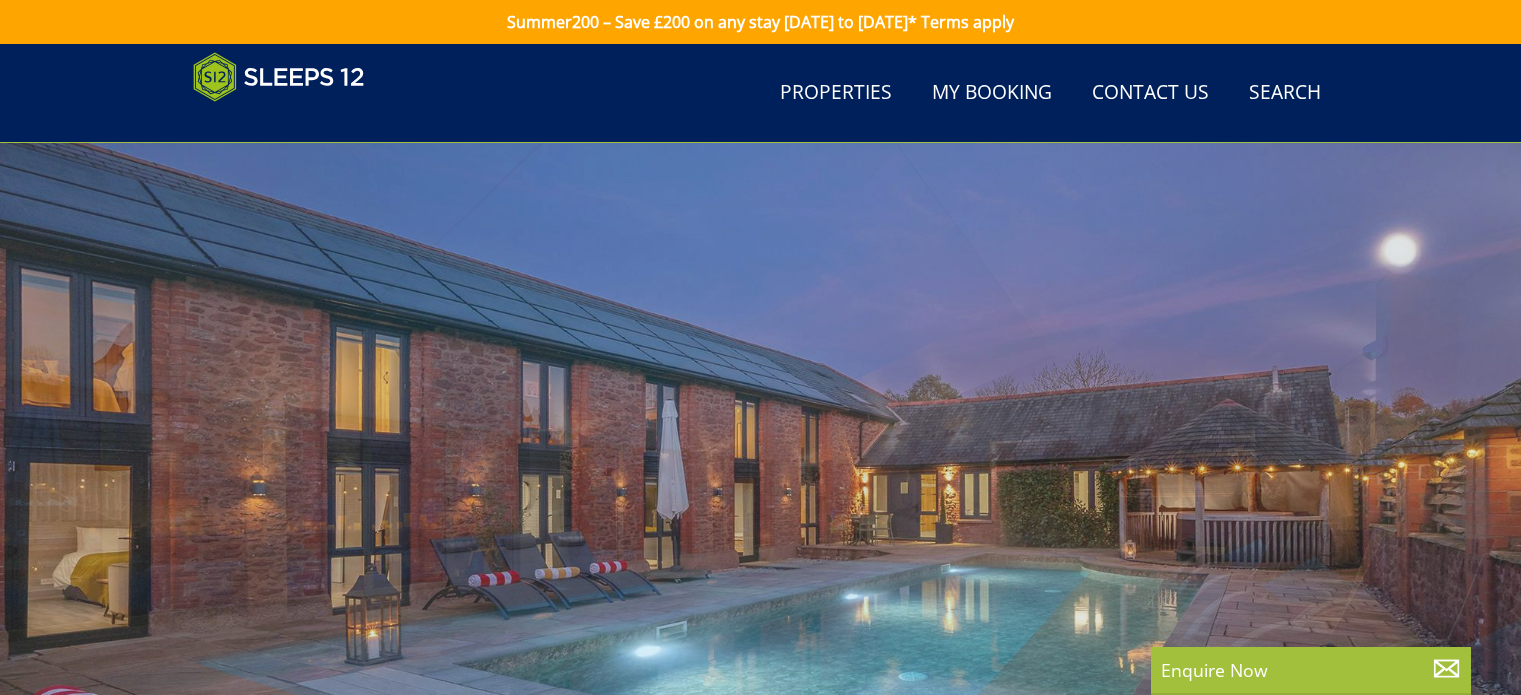 scroll, scrollTop: 7318, scrollLeft: 0, axis: vertical 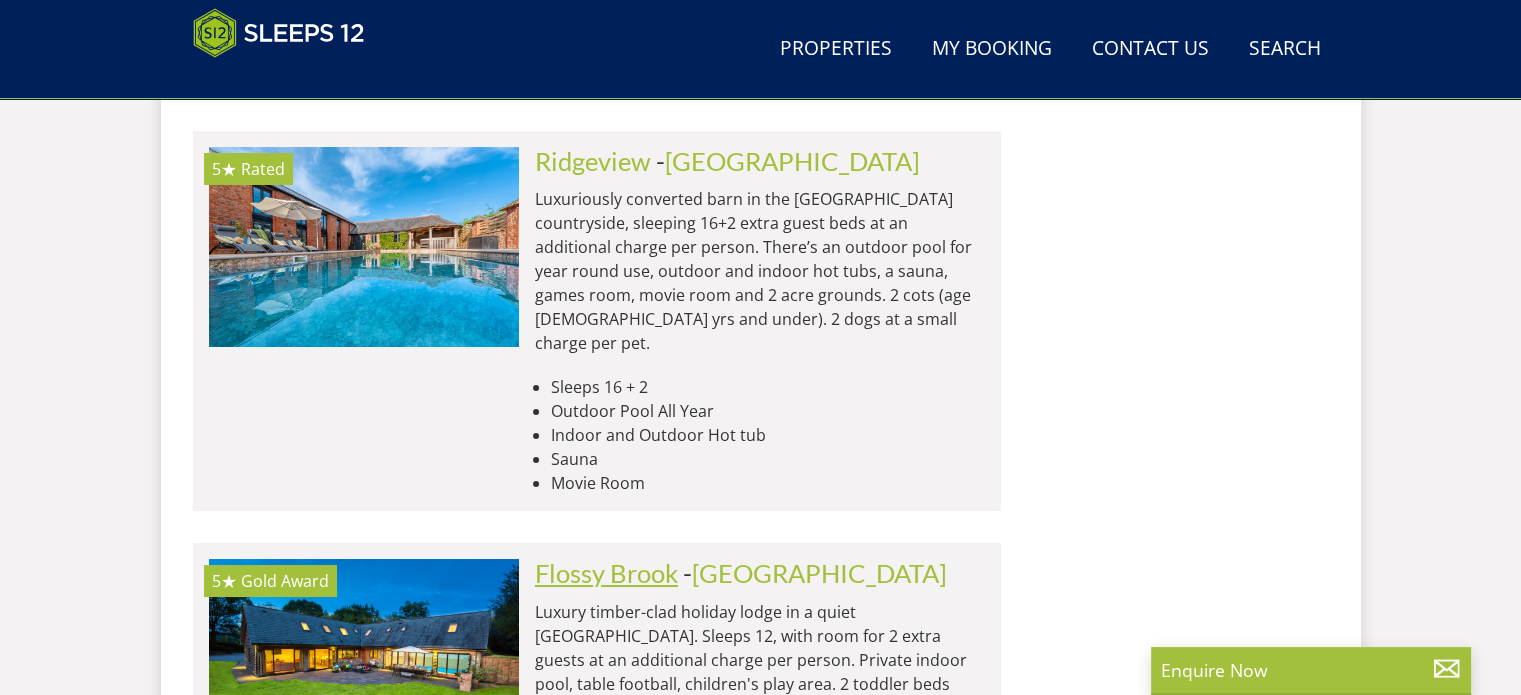 click on "Flossy Brook" at bounding box center [606, 573] 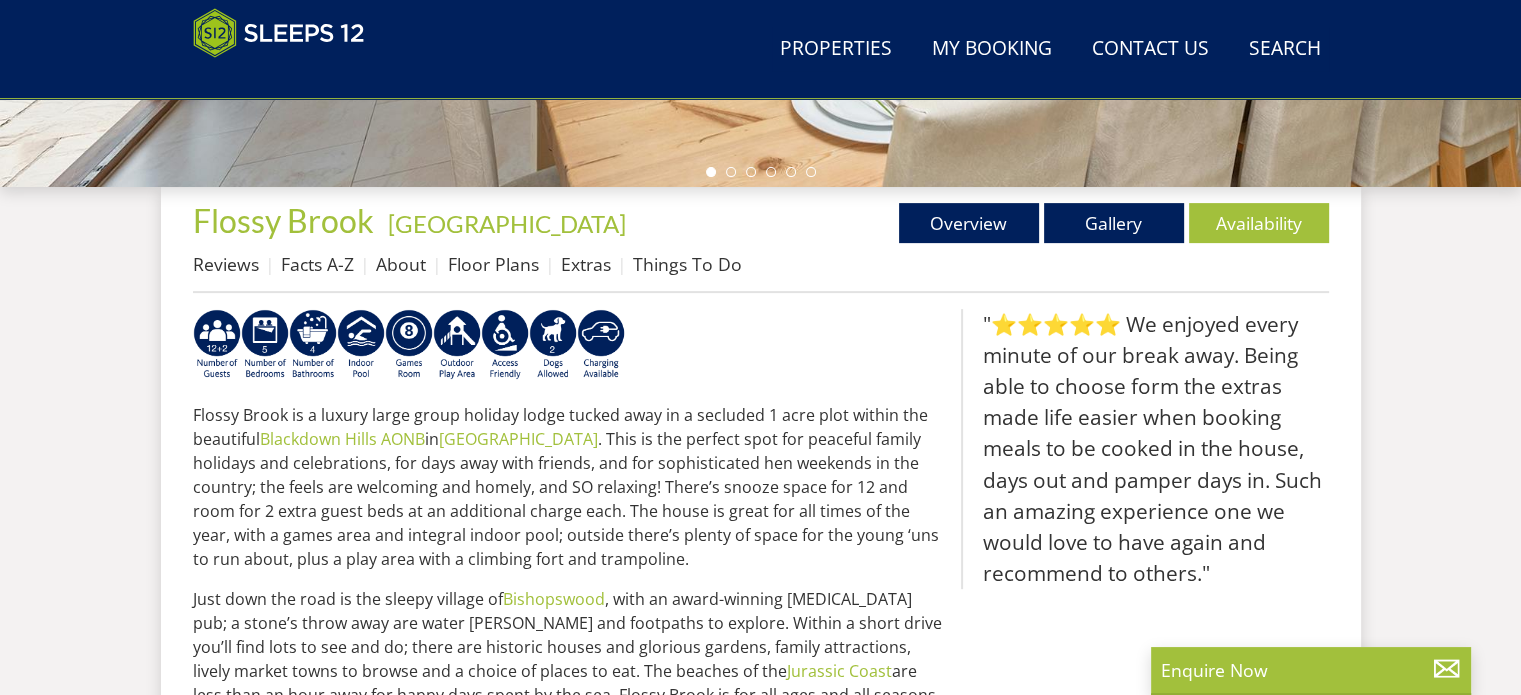 scroll, scrollTop: 600, scrollLeft: 0, axis: vertical 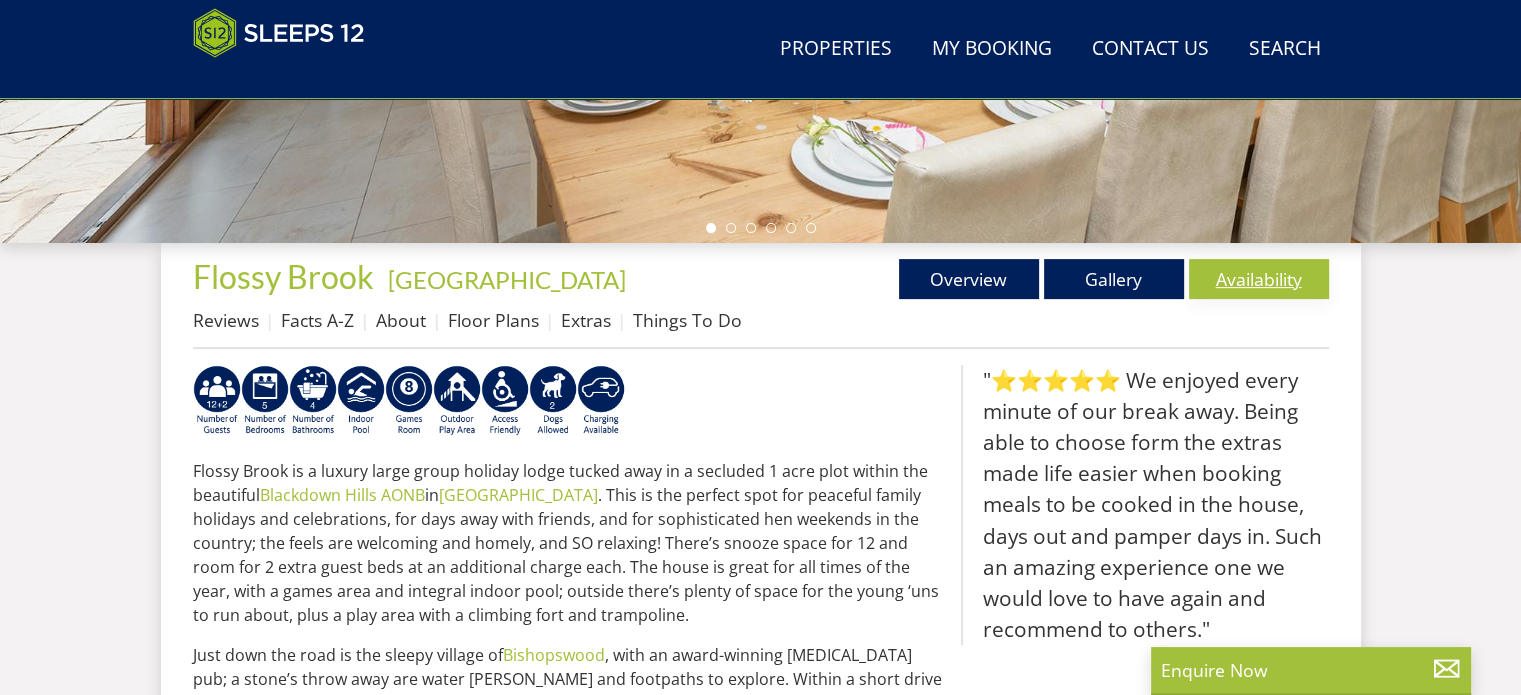 click on "Availability" at bounding box center (1259, 279) 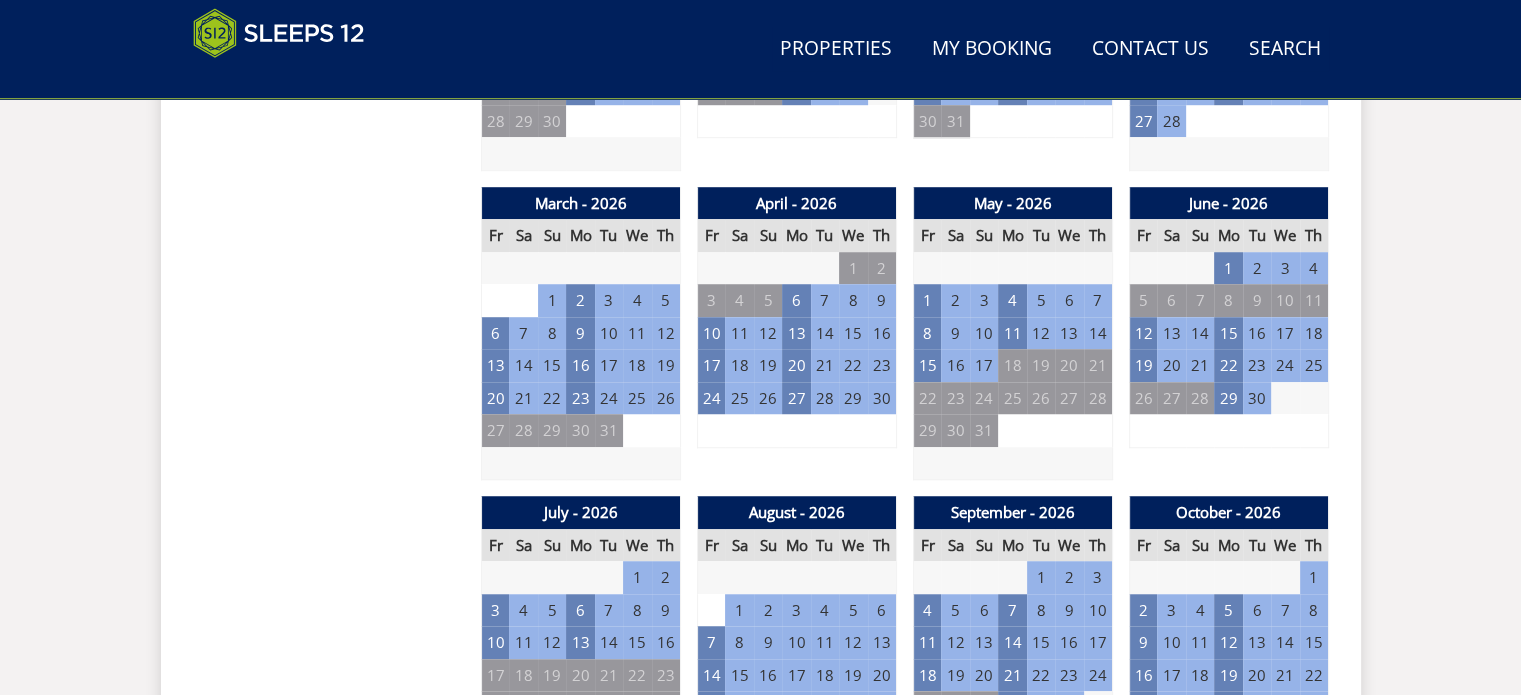 scroll, scrollTop: 1400, scrollLeft: 0, axis: vertical 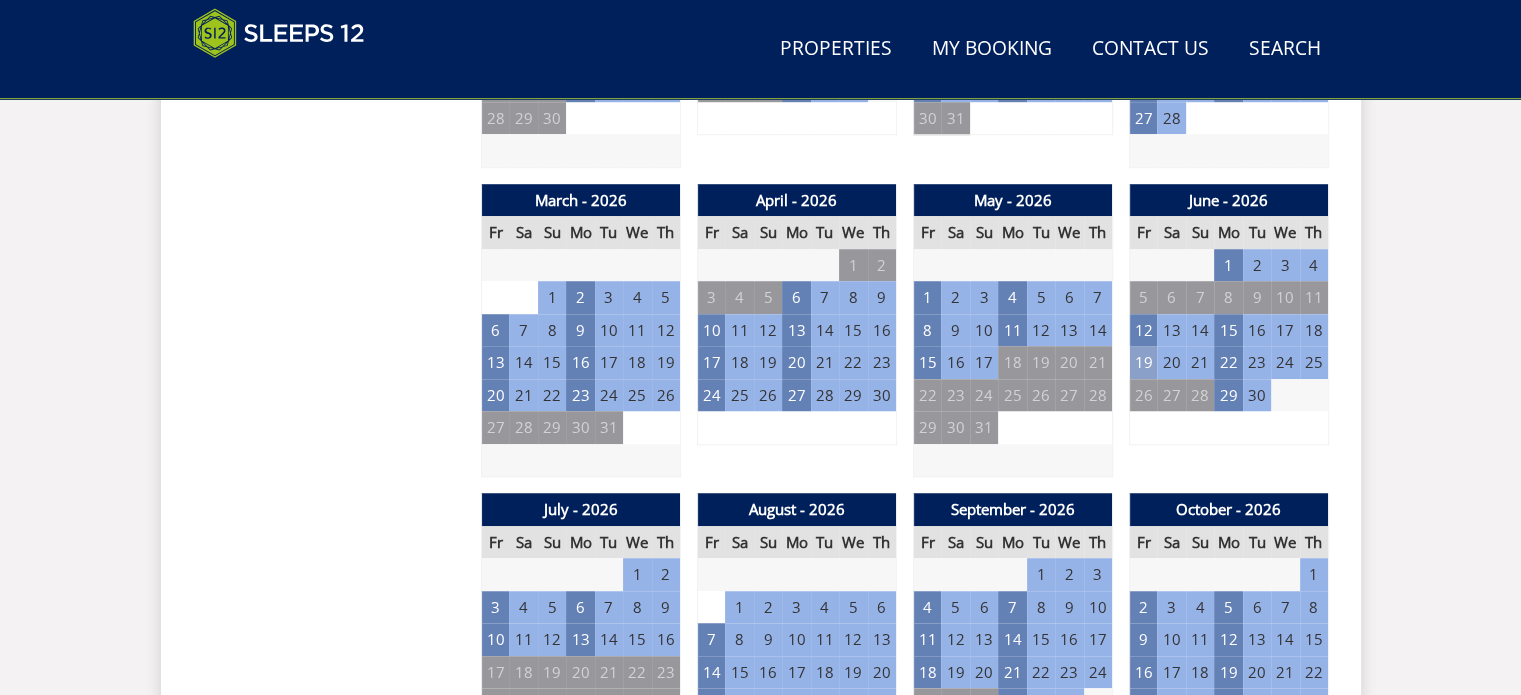 click on "19" at bounding box center [1143, 362] 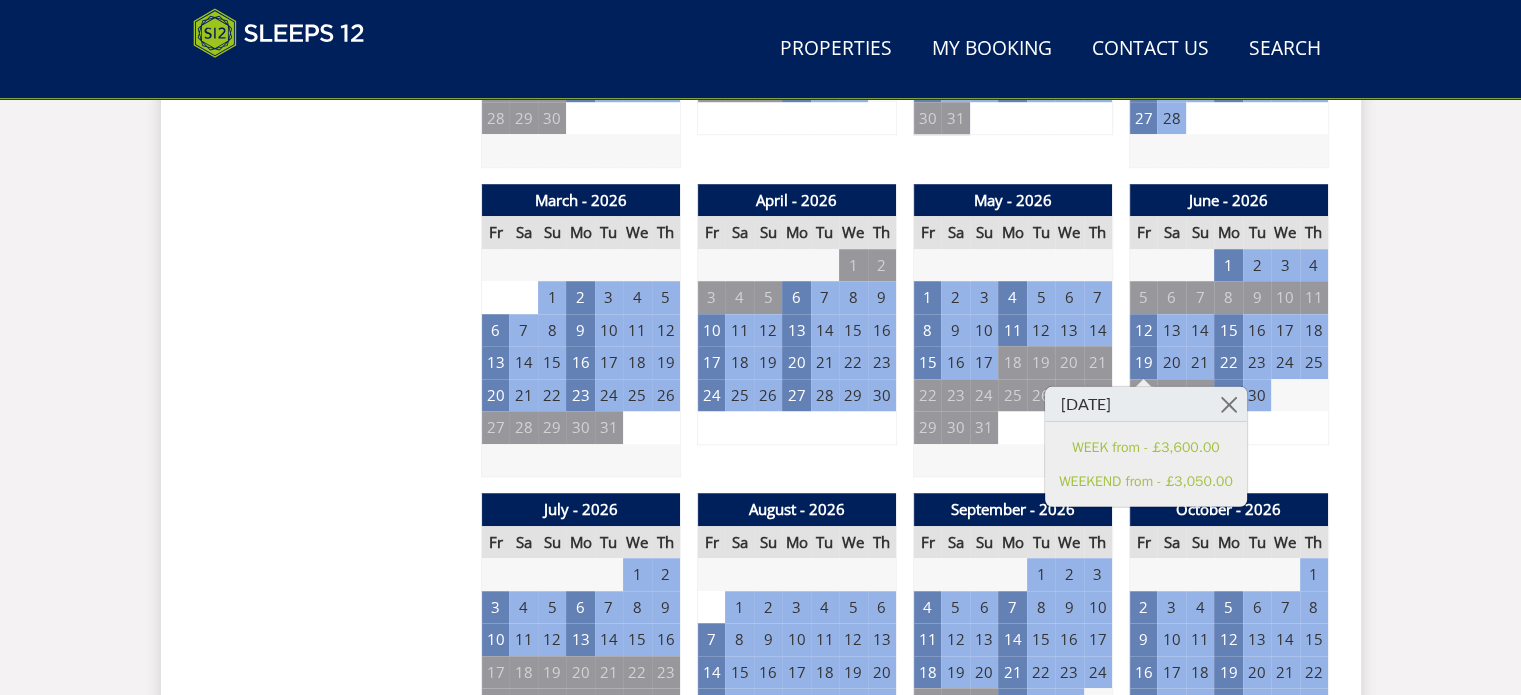 click on "Search
Menu
Properties
My Booking
Contact Us  [PHONE_NUMBER]
Search  Check Availability
Guests
1
2
3
4
5
6
7
8
9
10
11
12
13
14
15
16
17
18
19
20
21
22
23
24
25
26
27
28
29
30
31
32
Date
[DATE]
Search
Properties" at bounding box center [760, 660] 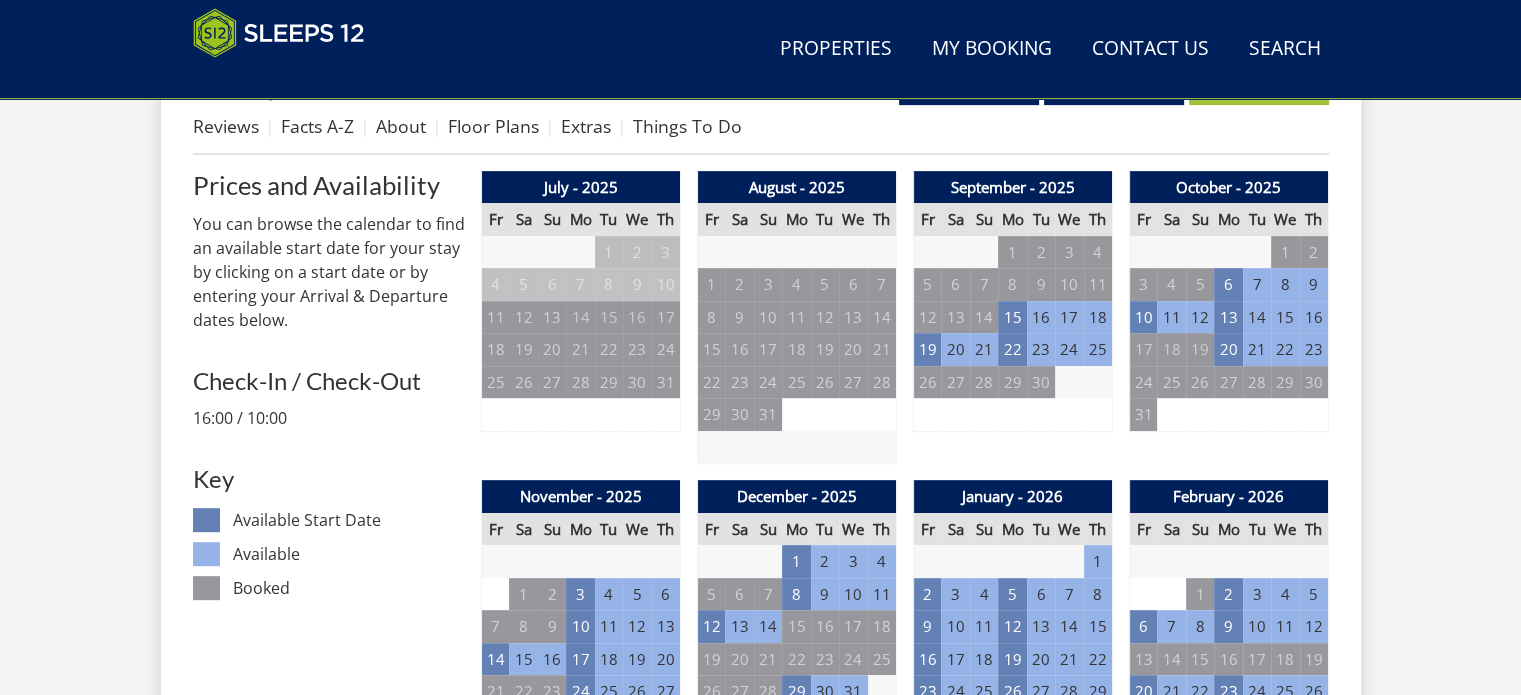 scroll, scrollTop: 800, scrollLeft: 0, axis: vertical 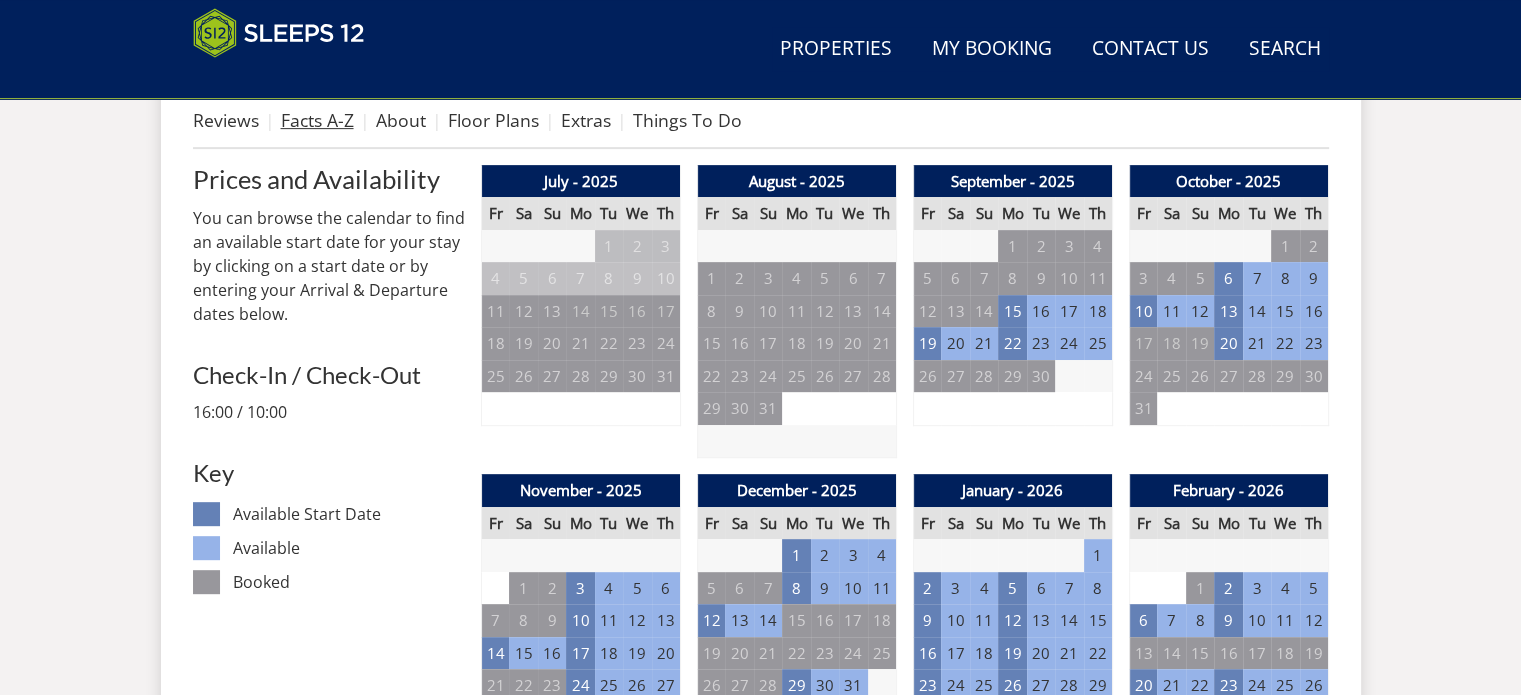 click on "Facts A-Z" at bounding box center (317, 120) 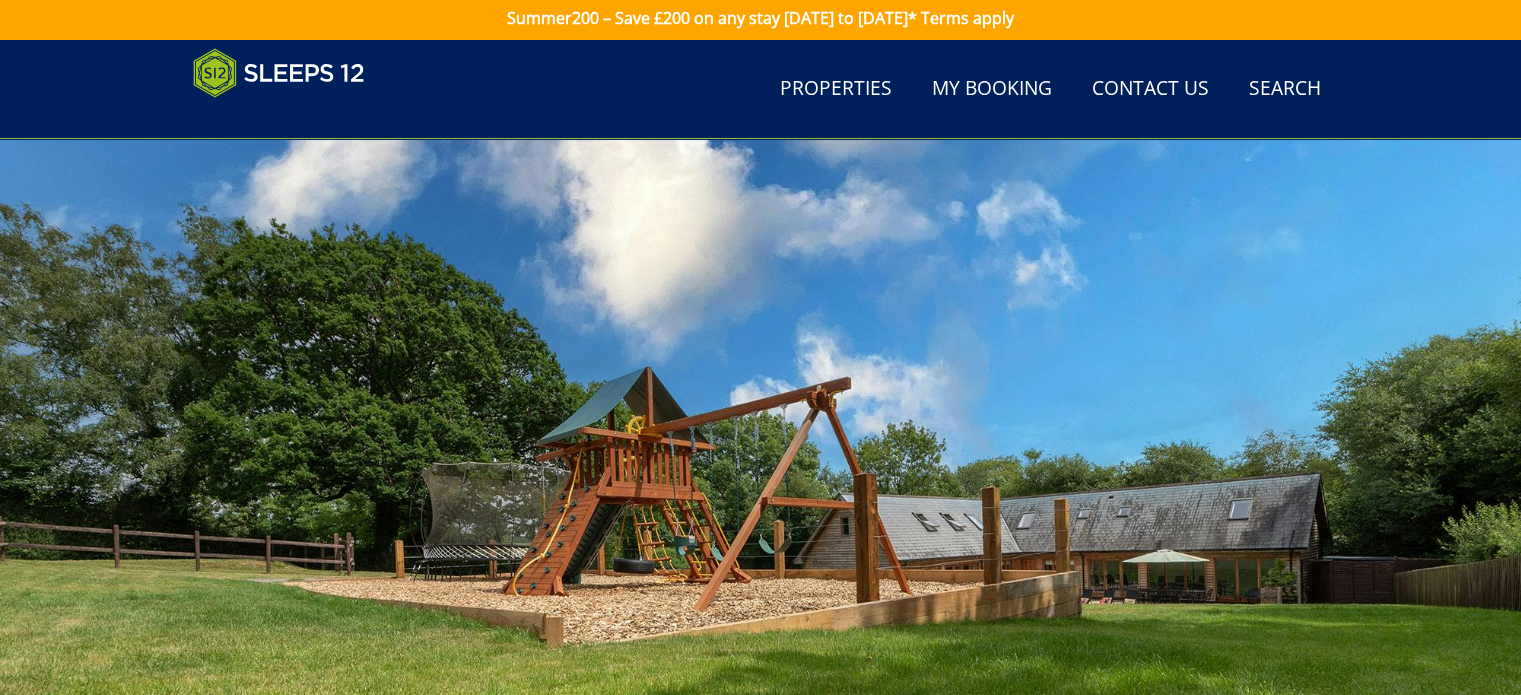 scroll, scrollTop: 0, scrollLeft: 0, axis: both 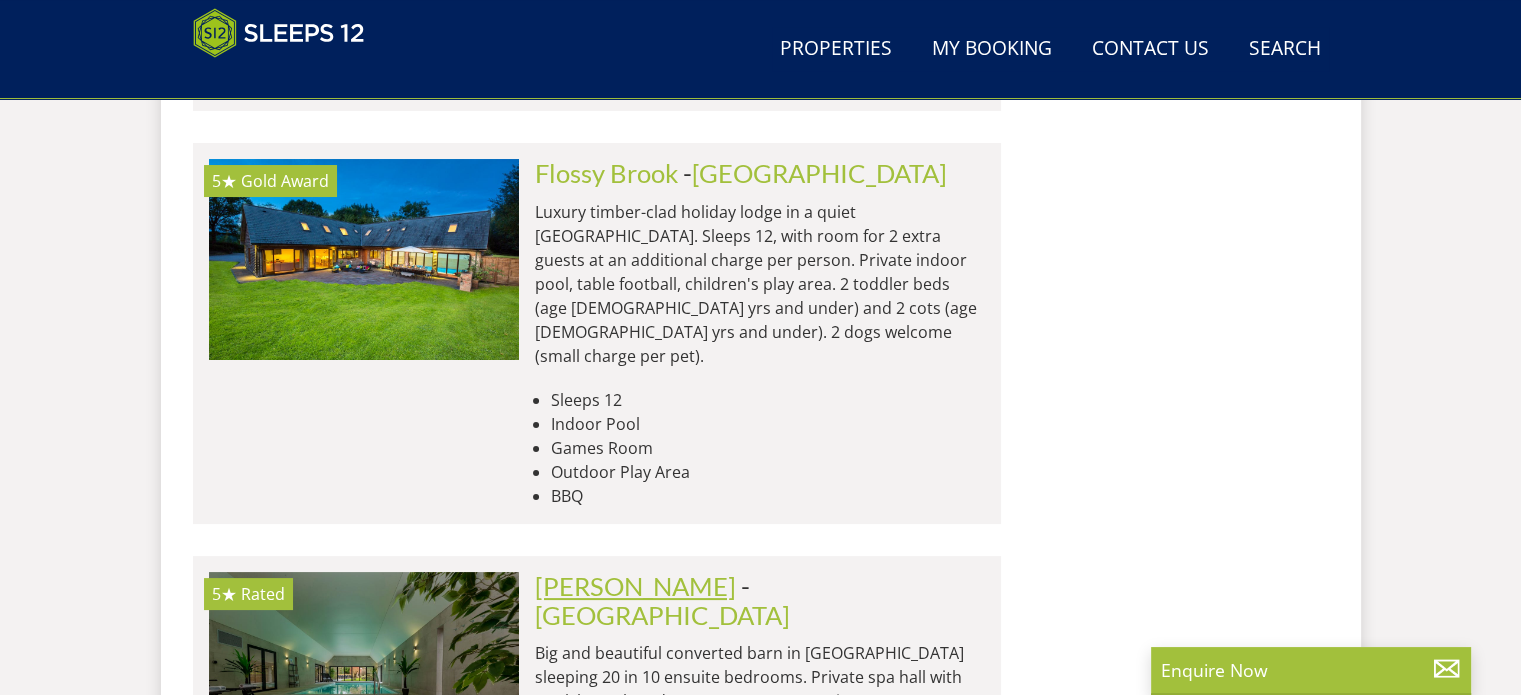 click on "[PERSON_NAME]" at bounding box center [635, 586] 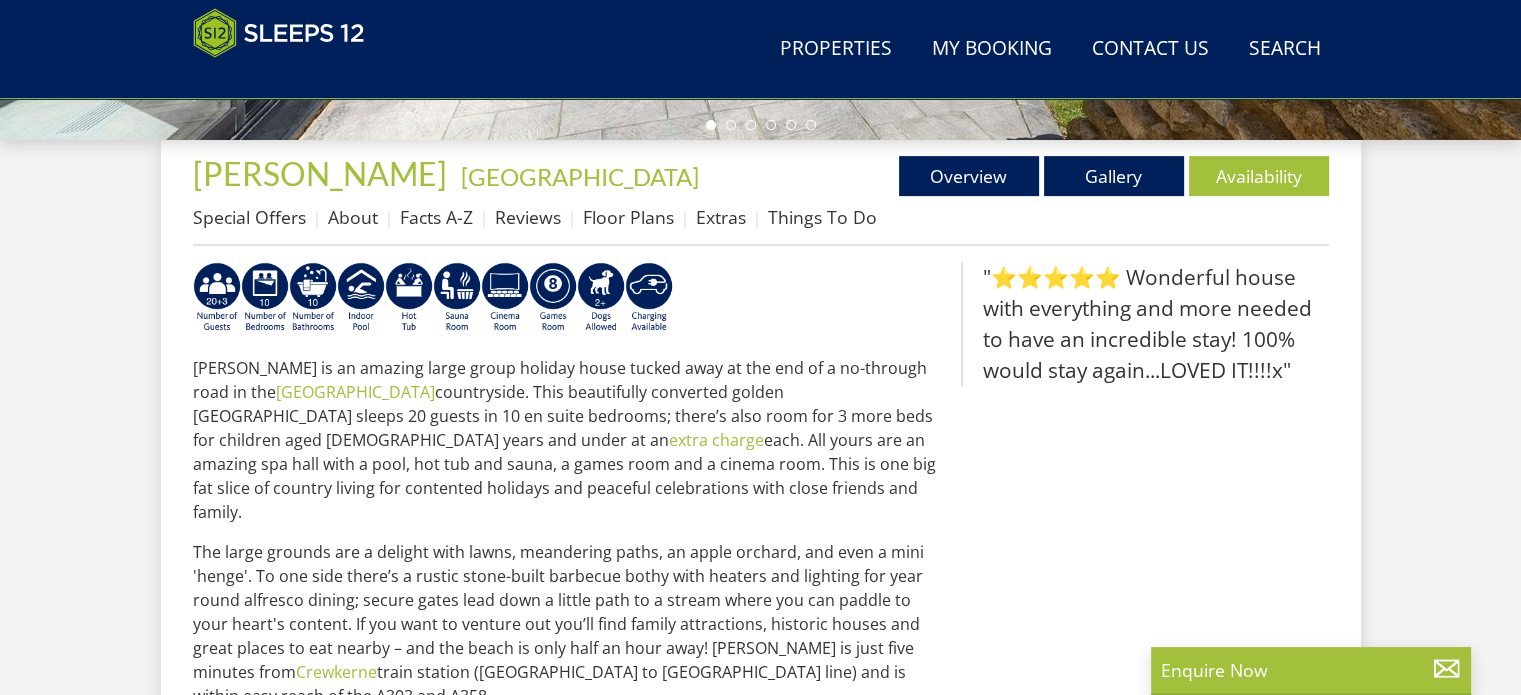 scroll, scrollTop: 700, scrollLeft: 0, axis: vertical 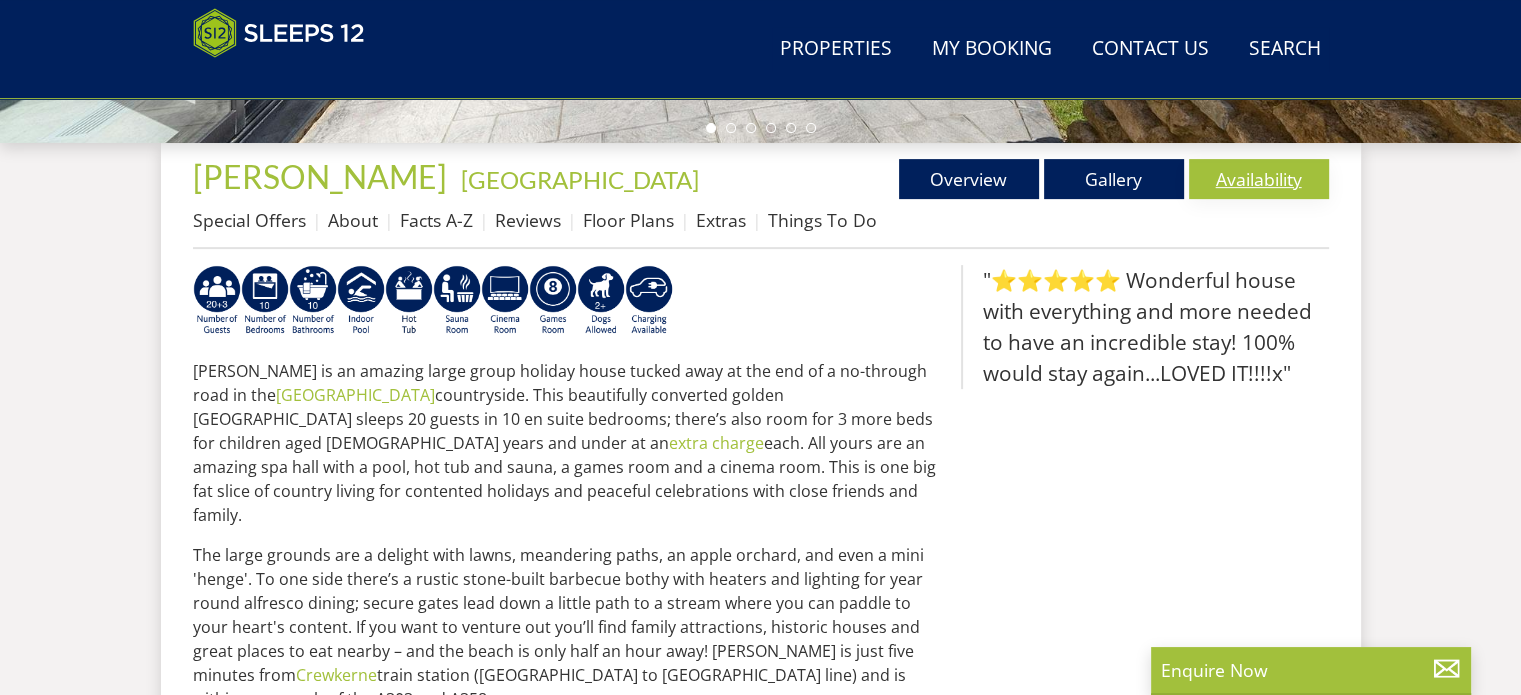 click on "Availability" at bounding box center [1259, 179] 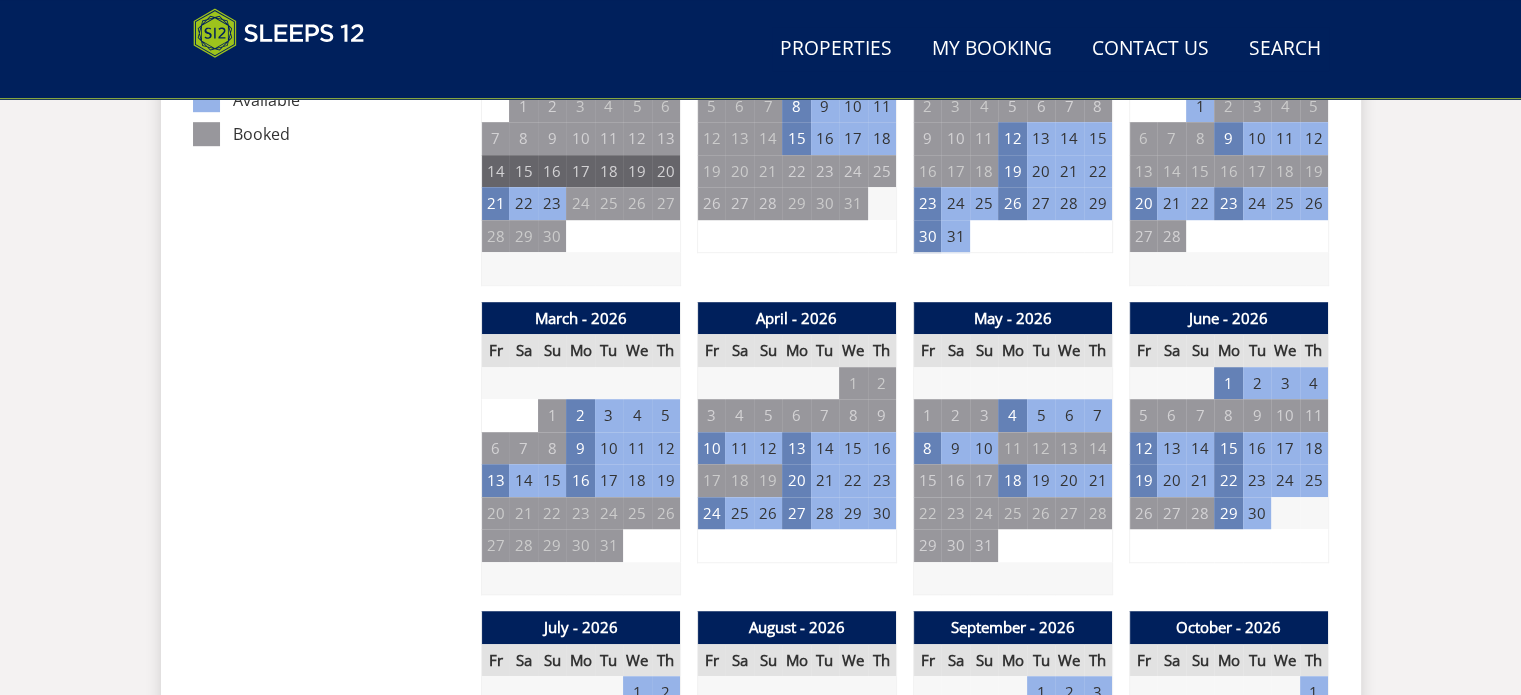 scroll, scrollTop: 1300, scrollLeft: 0, axis: vertical 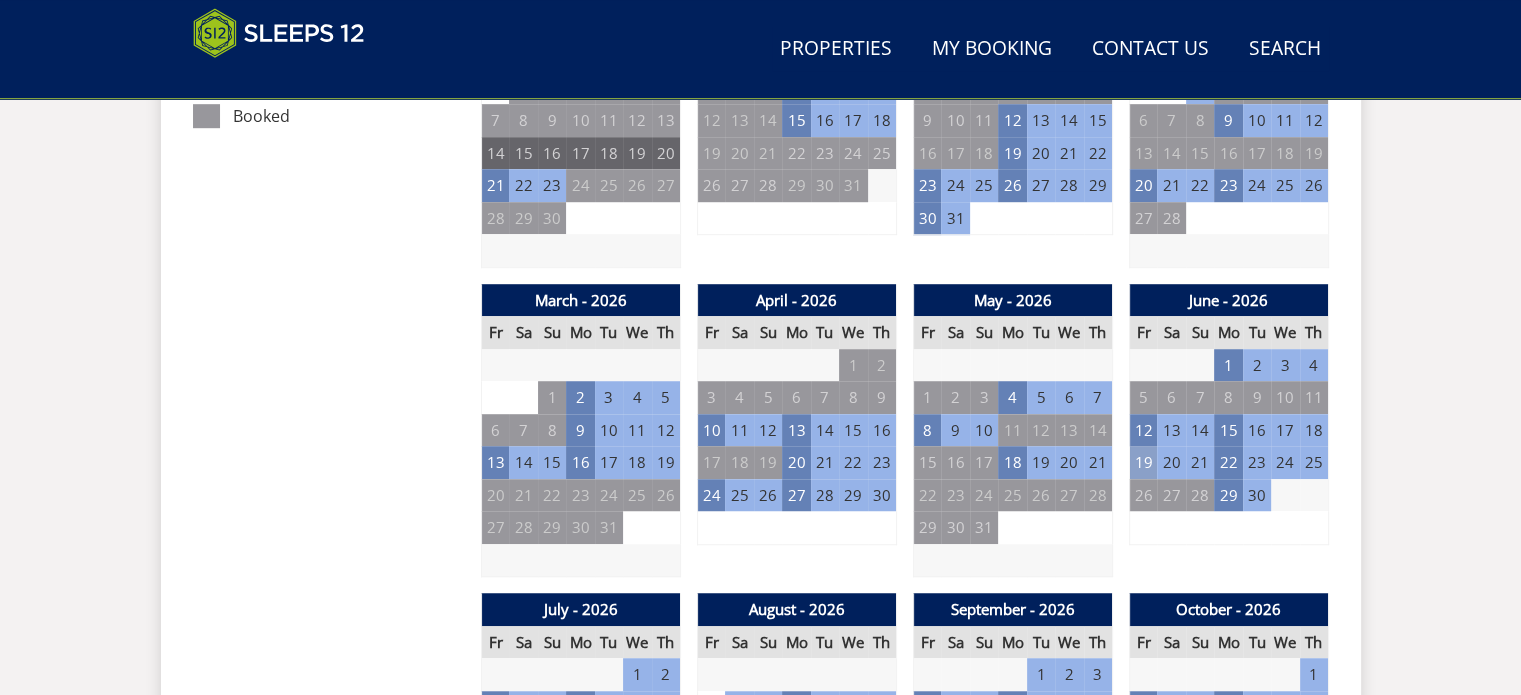 click on "19" at bounding box center (1143, 462) 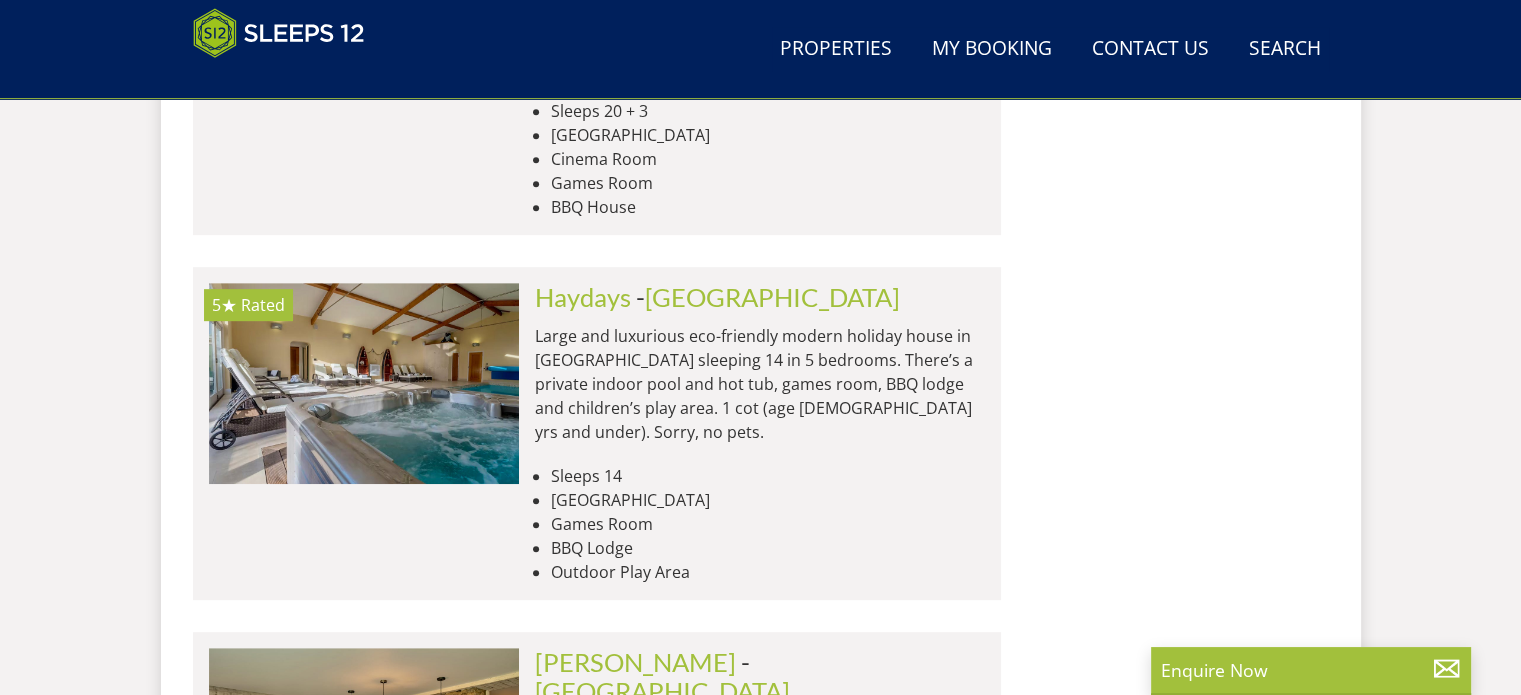 scroll, scrollTop: 8518, scrollLeft: 0, axis: vertical 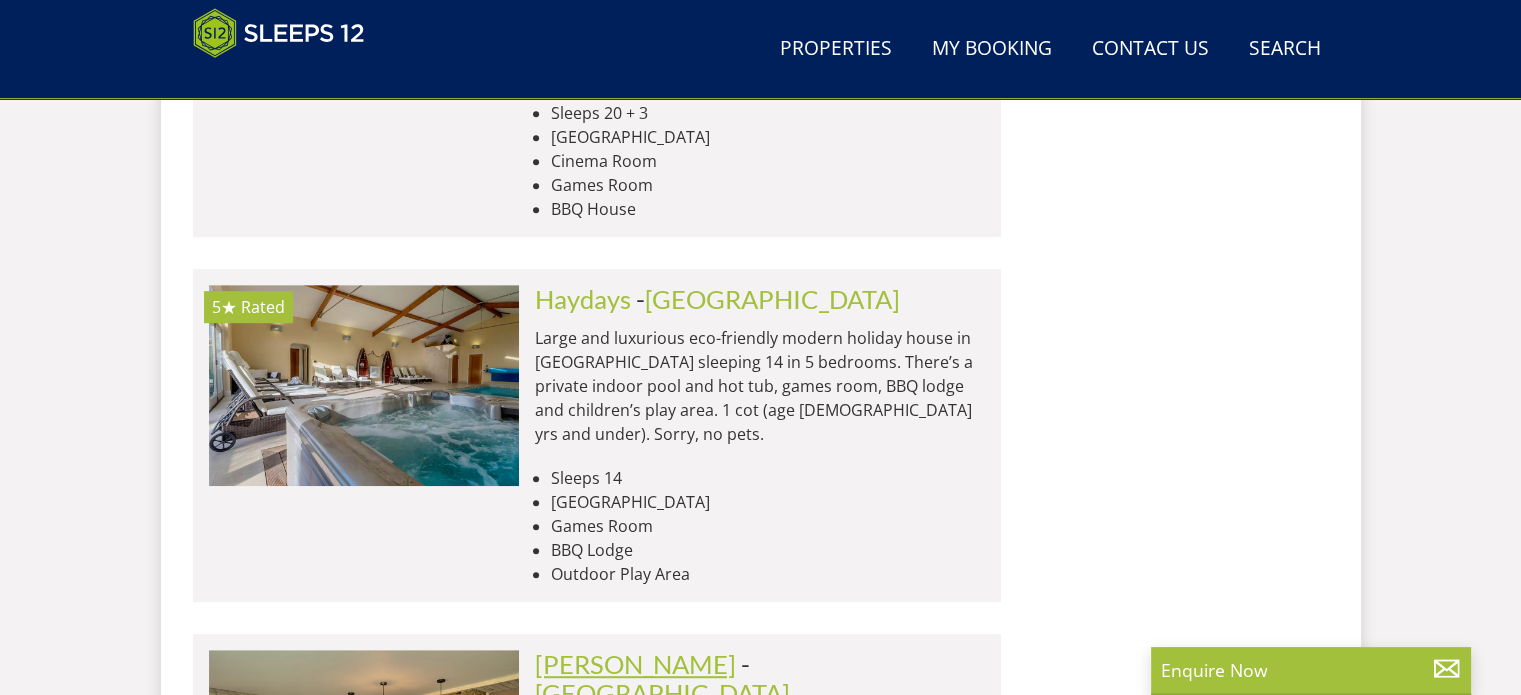 click on "[PERSON_NAME]" at bounding box center (635, 664) 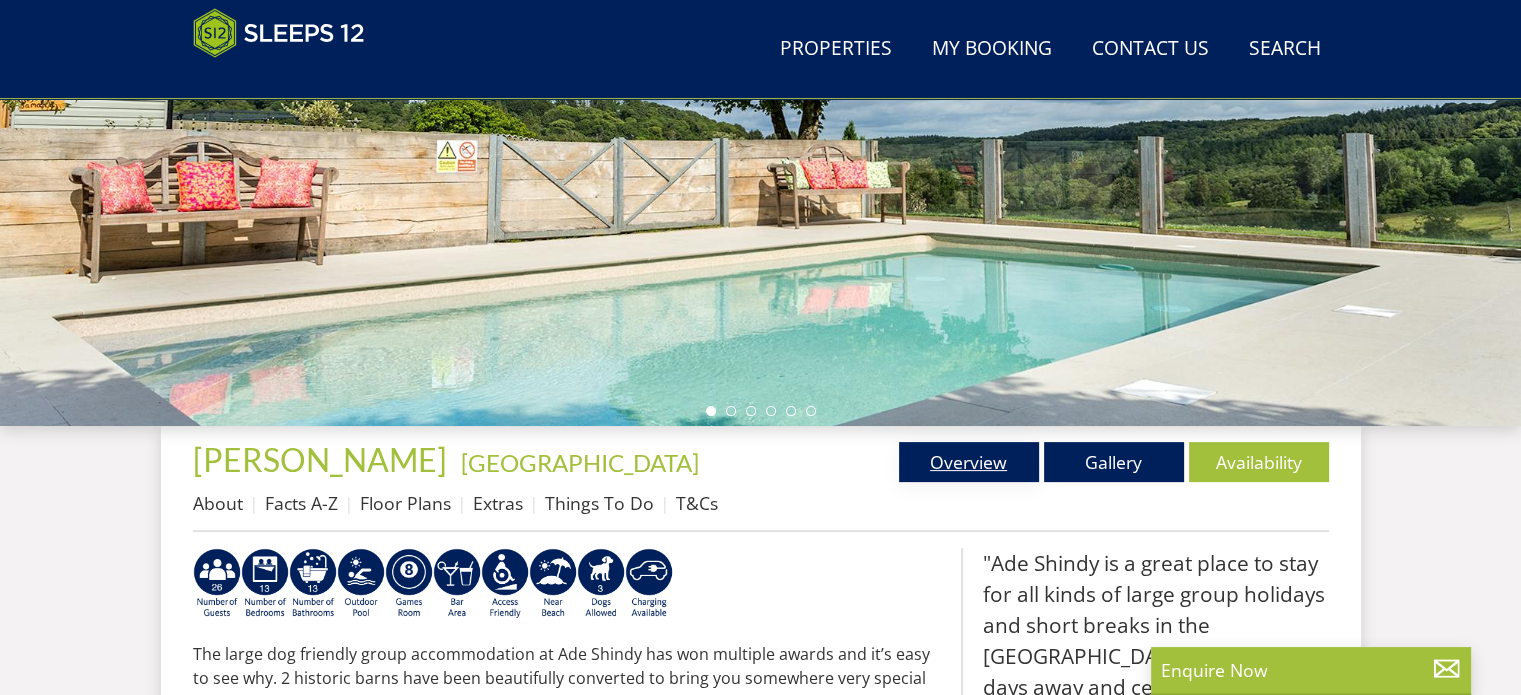 scroll, scrollTop: 600, scrollLeft: 0, axis: vertical 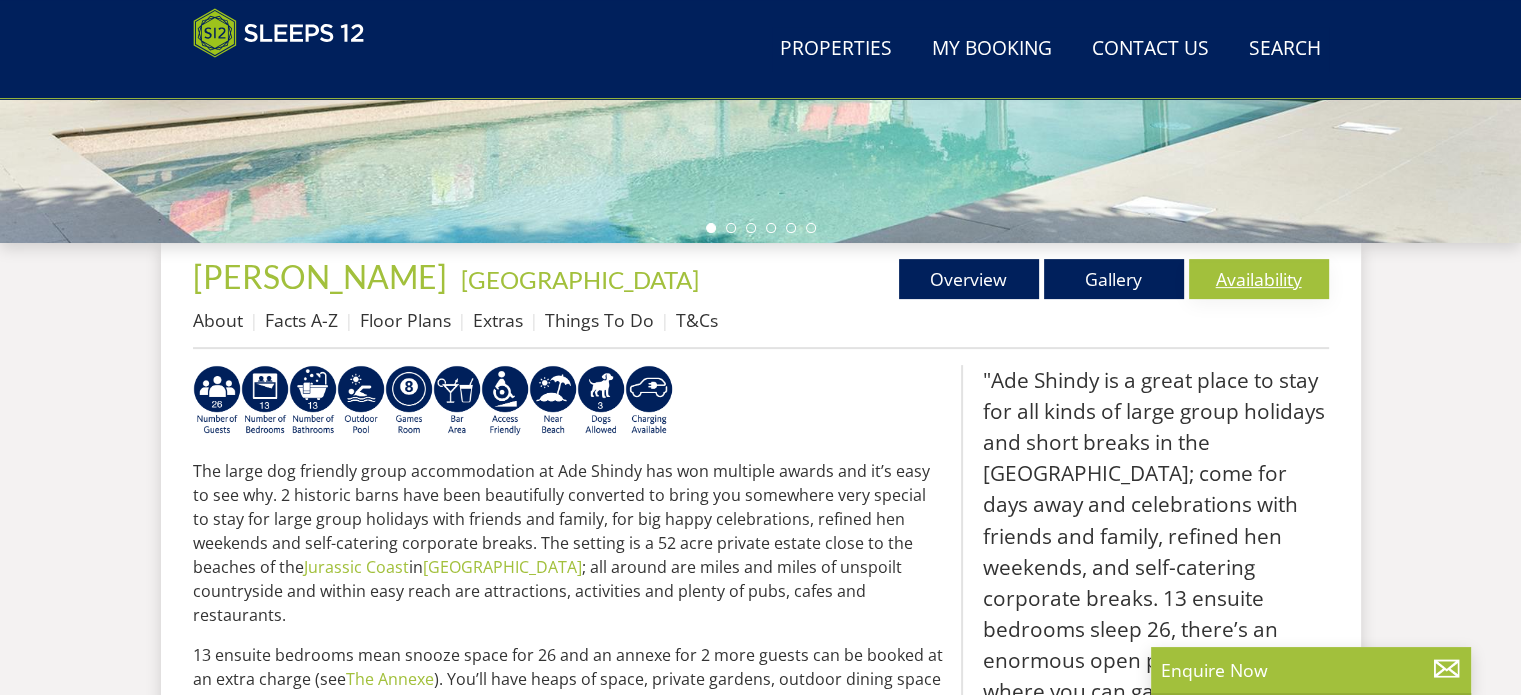 click on "Availability" at bounding box center [1259, 279] 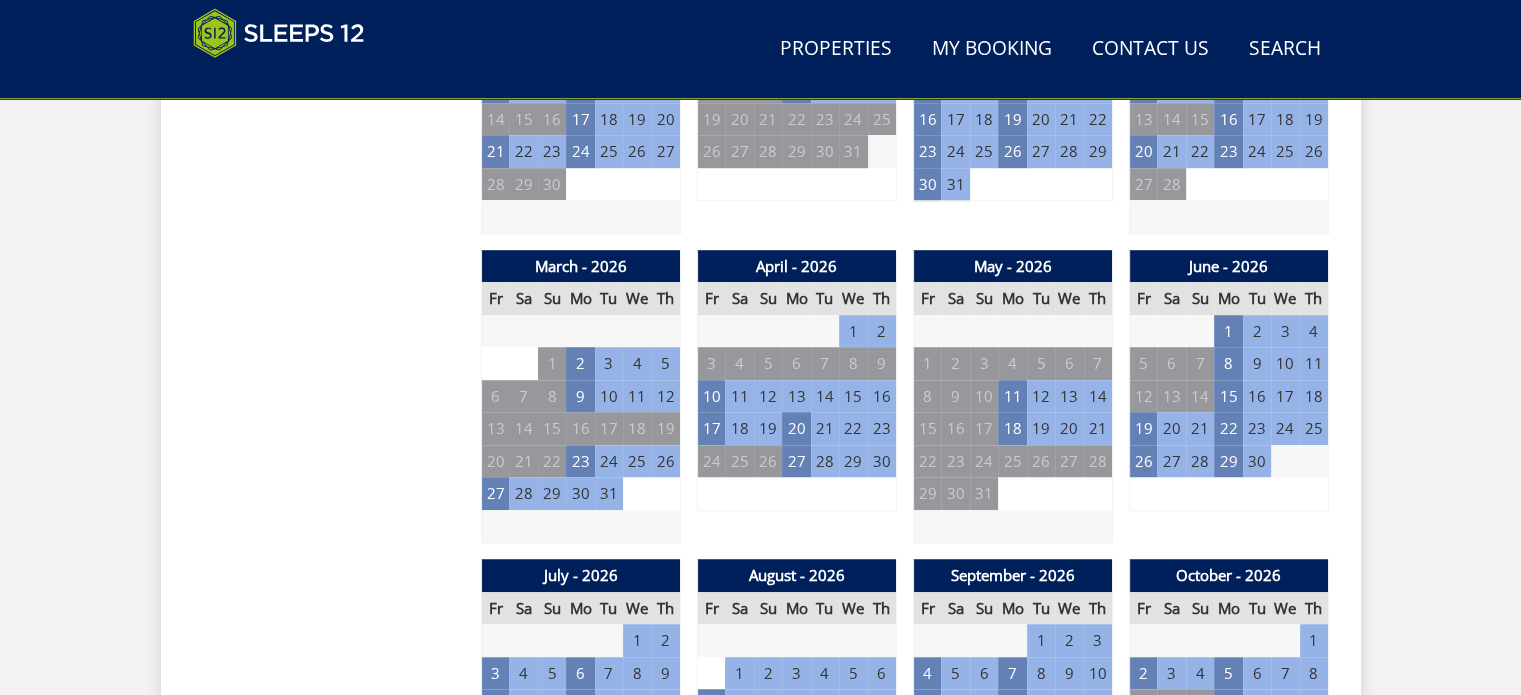 scroll, scrollTop: 1400, scrollLeft: 0, axis: vertical 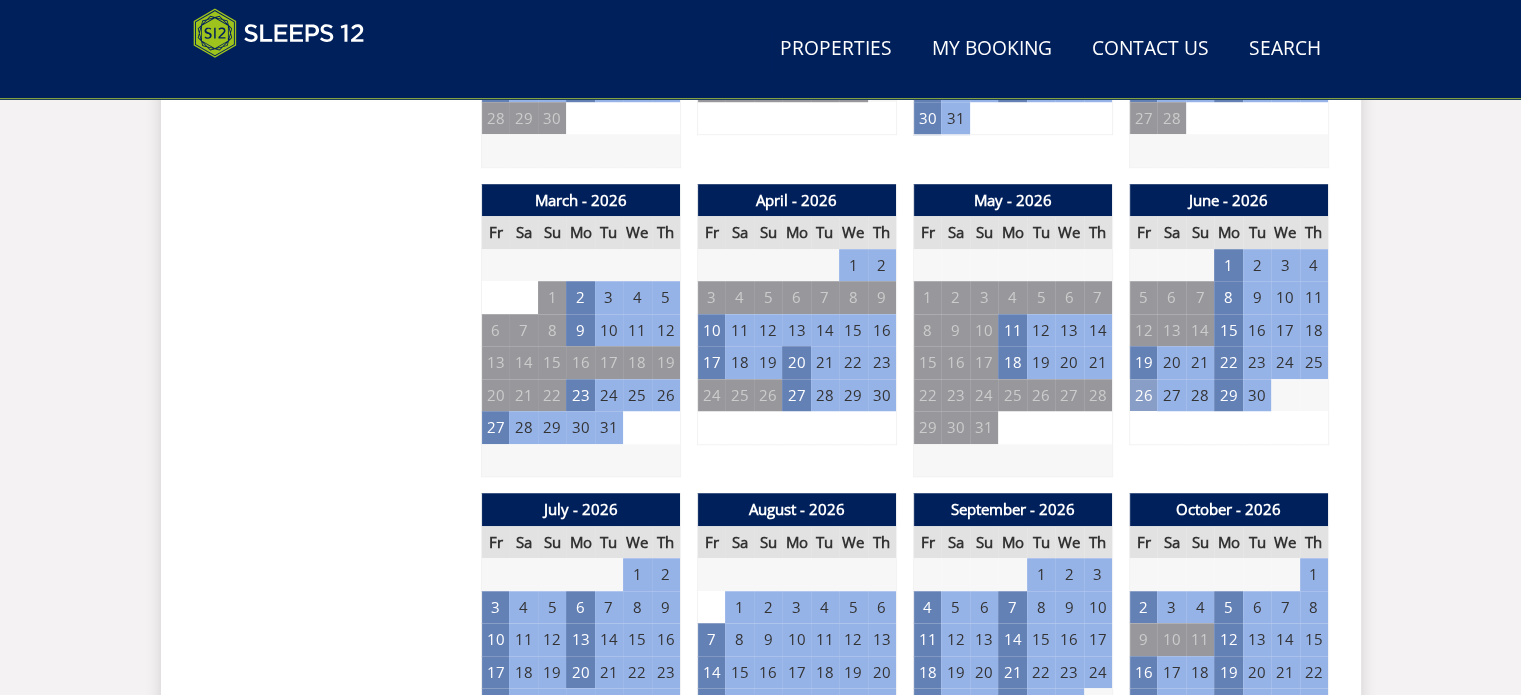 click on "26" at bounding box center [1143, 395] 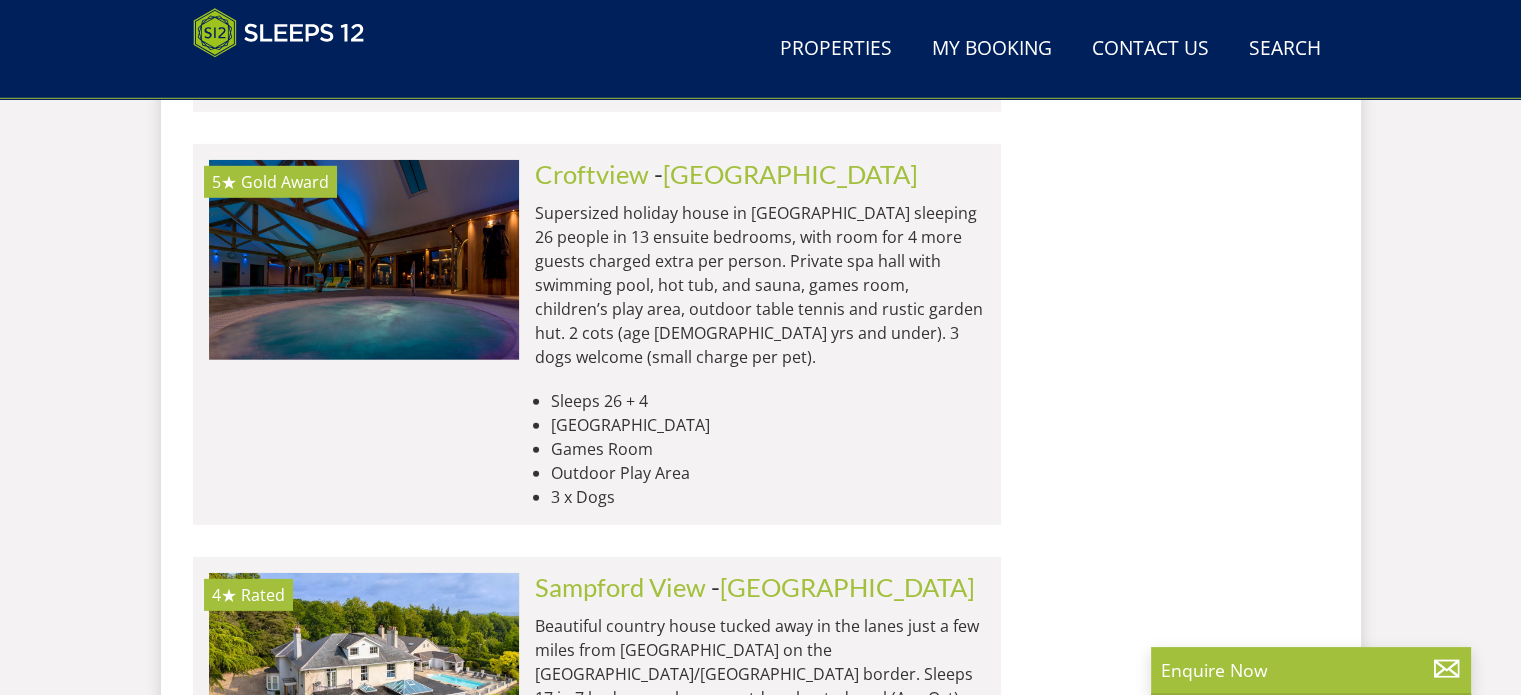 scroll, scrollTop: 6118, scrollLeft: 0, axis: vertical 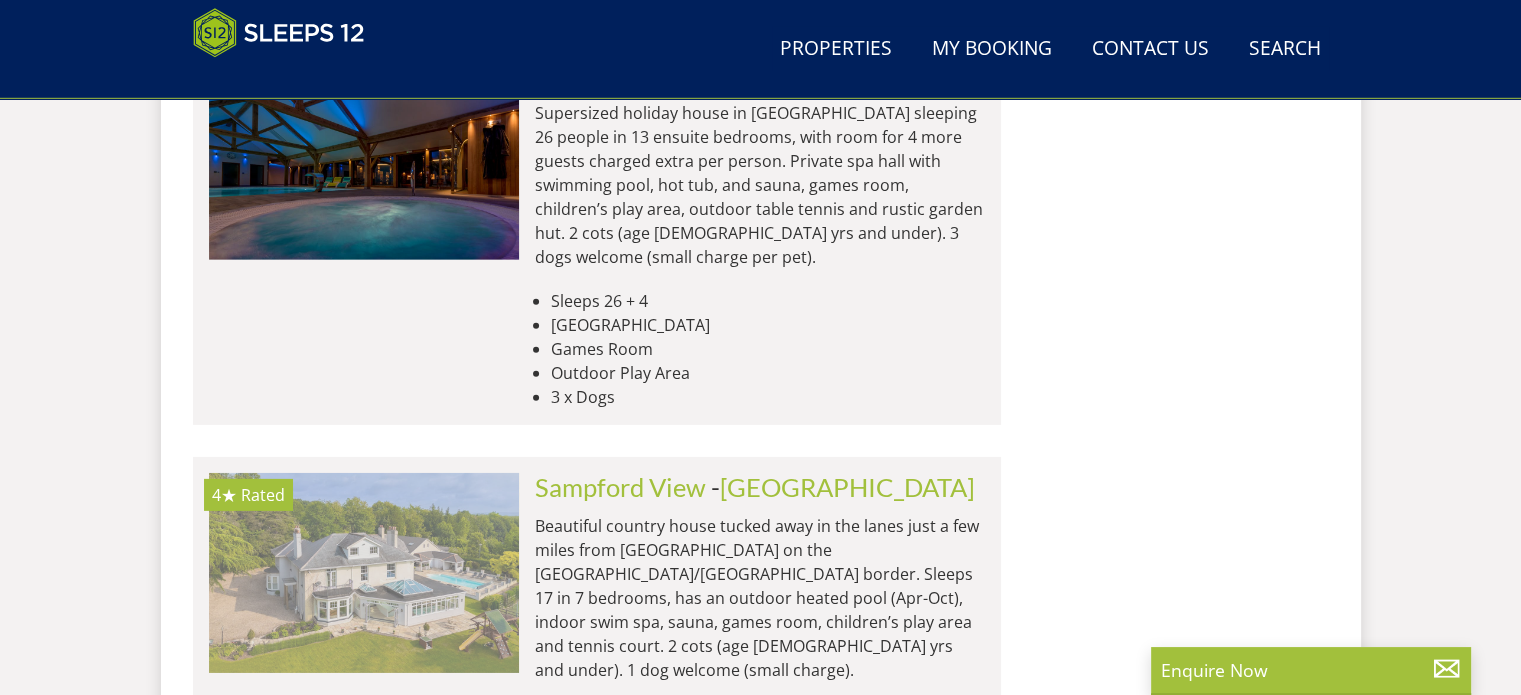 click at bounding box center (364, 573) 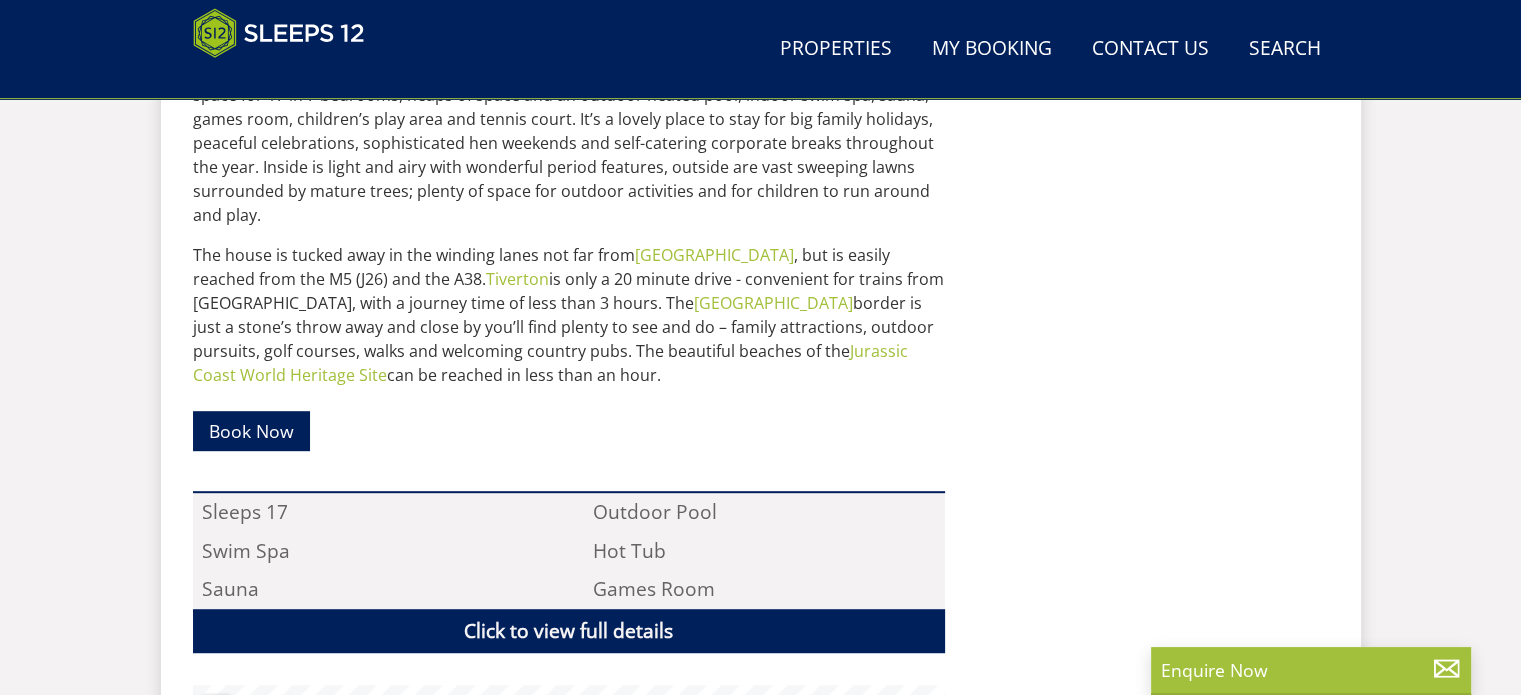 scroll, scrollTop: 700, scrollLeft: 0, axis: vertical 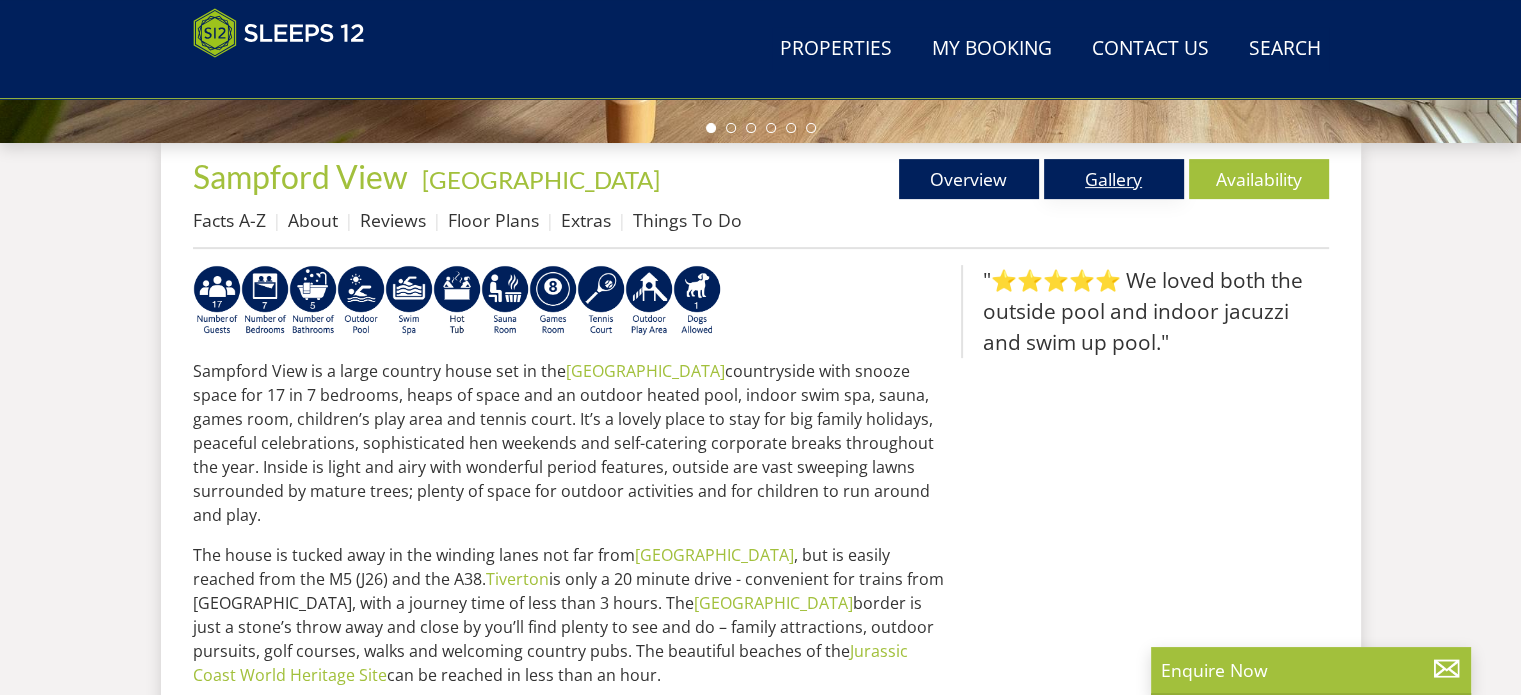 click on "Gallery" at bounding box center [1114, 179] 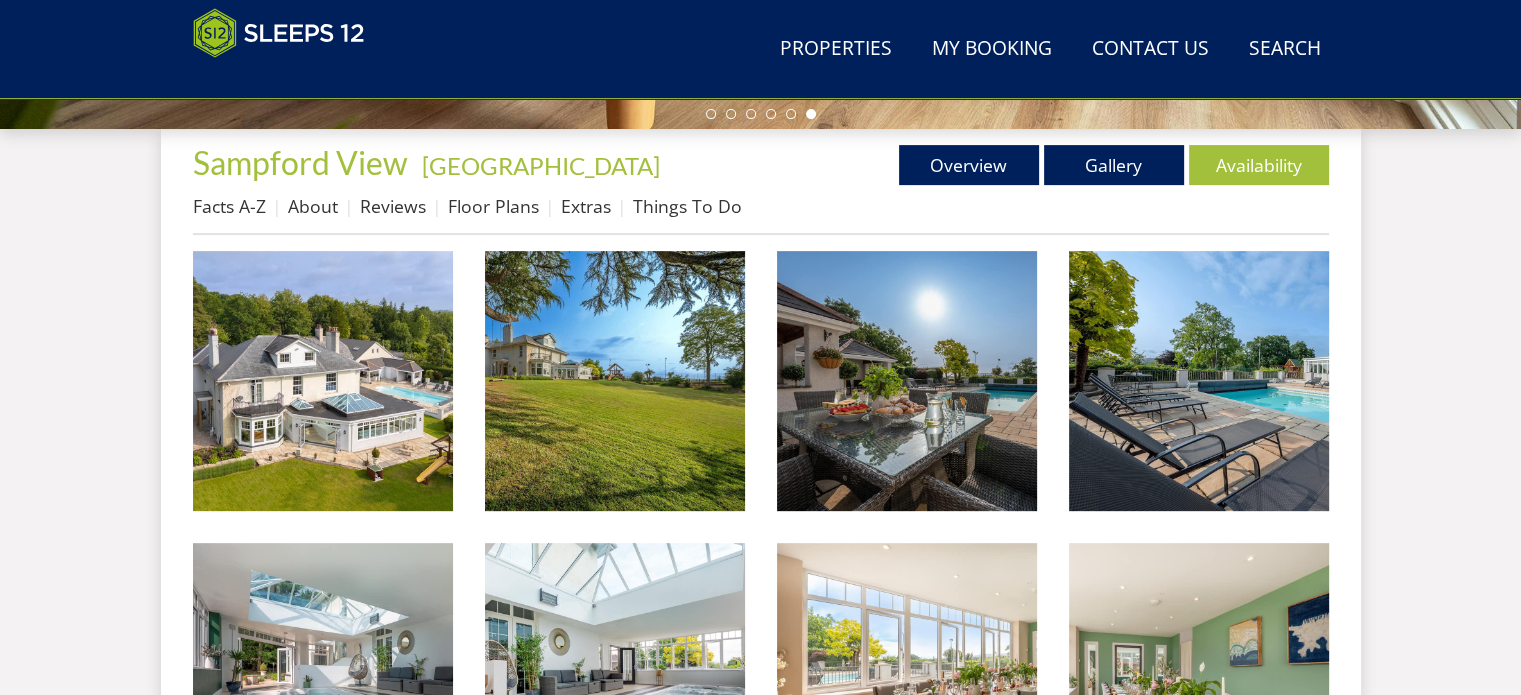 scroll, scrollTop: 800, scrollLeft: 0, axis: vertical 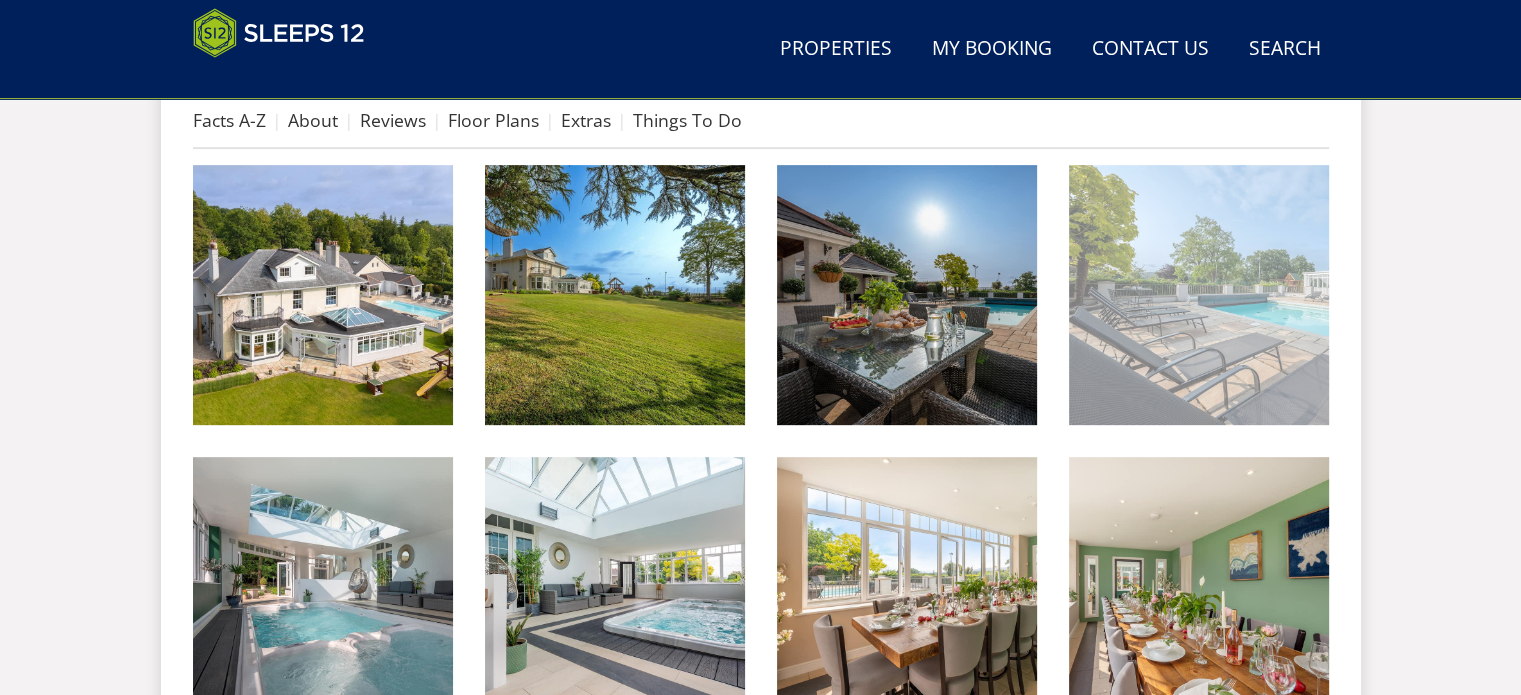 click at bounding box center [1199, 295] 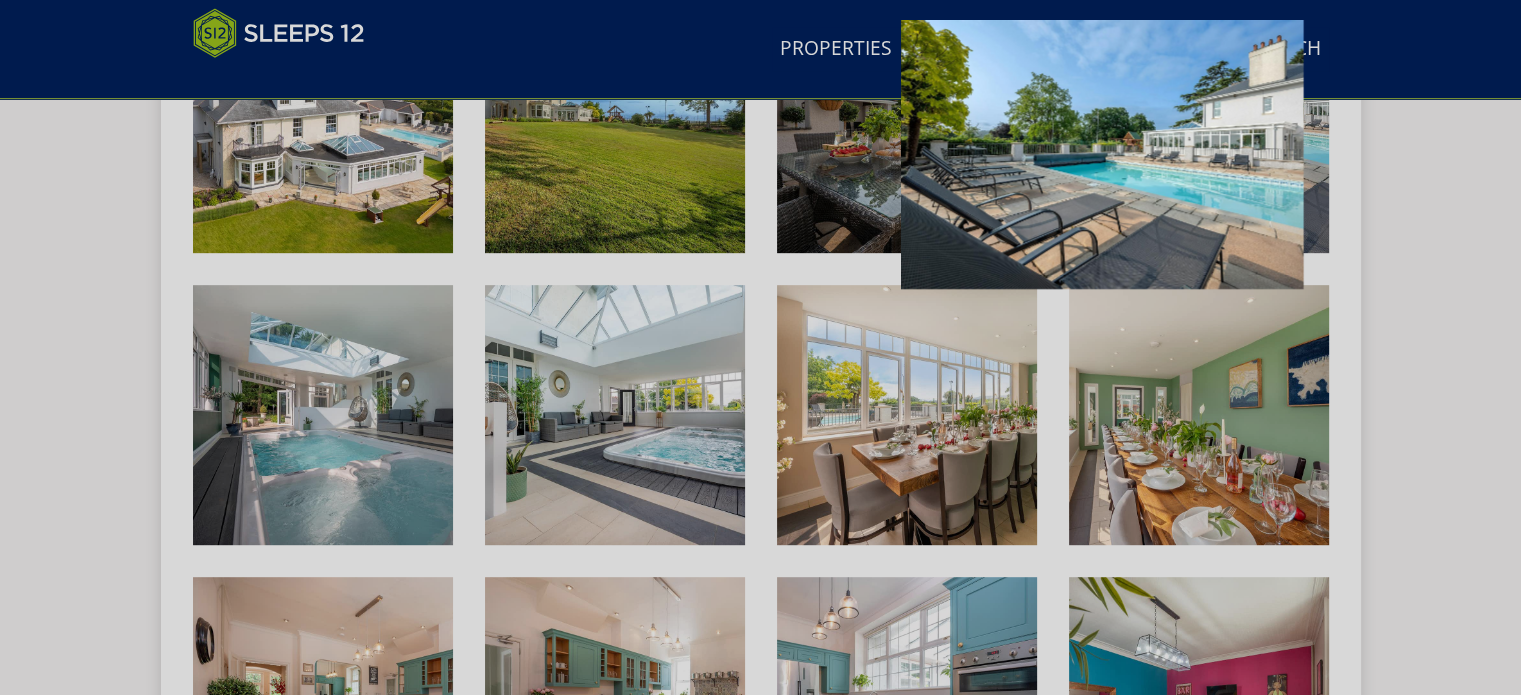 scroll, scrollTop: 1000, scrollLeft: 0, axis: vertical 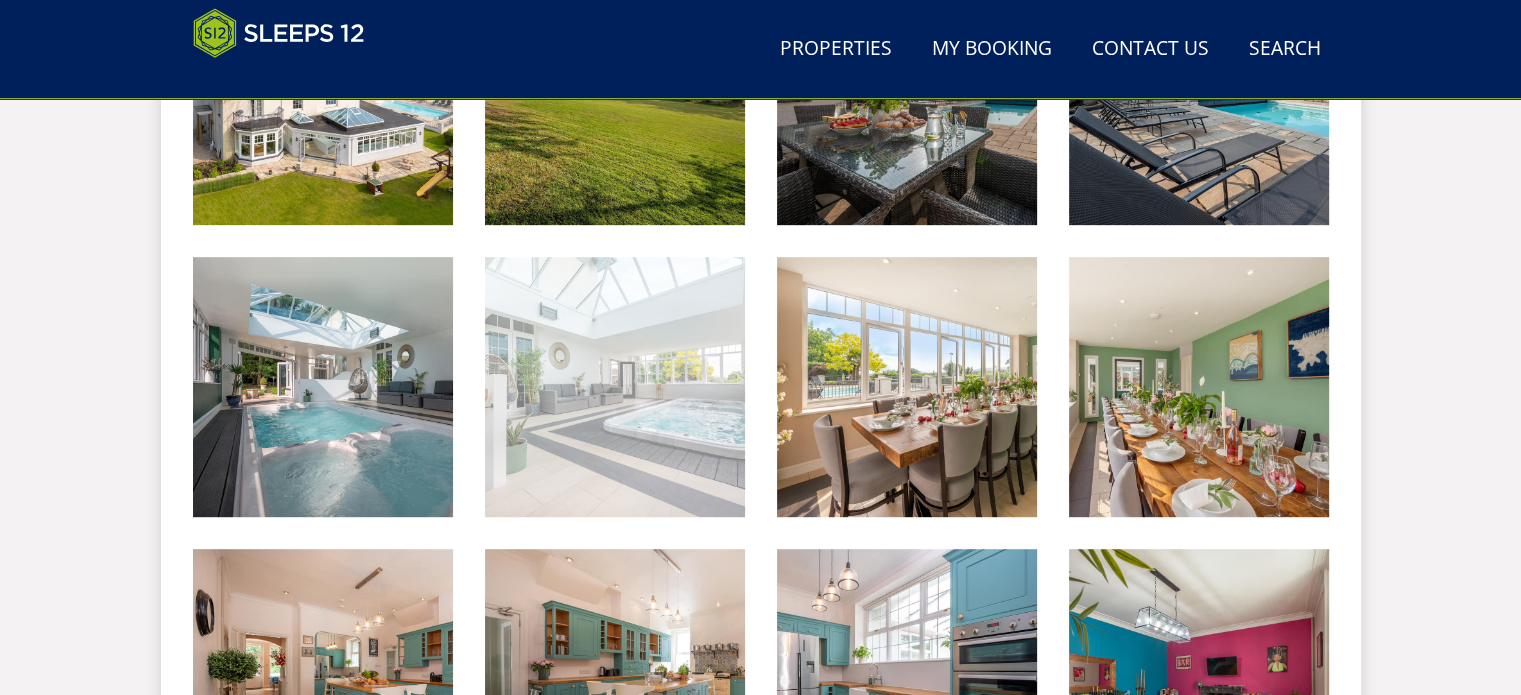 click at bounding box center (615, 387) 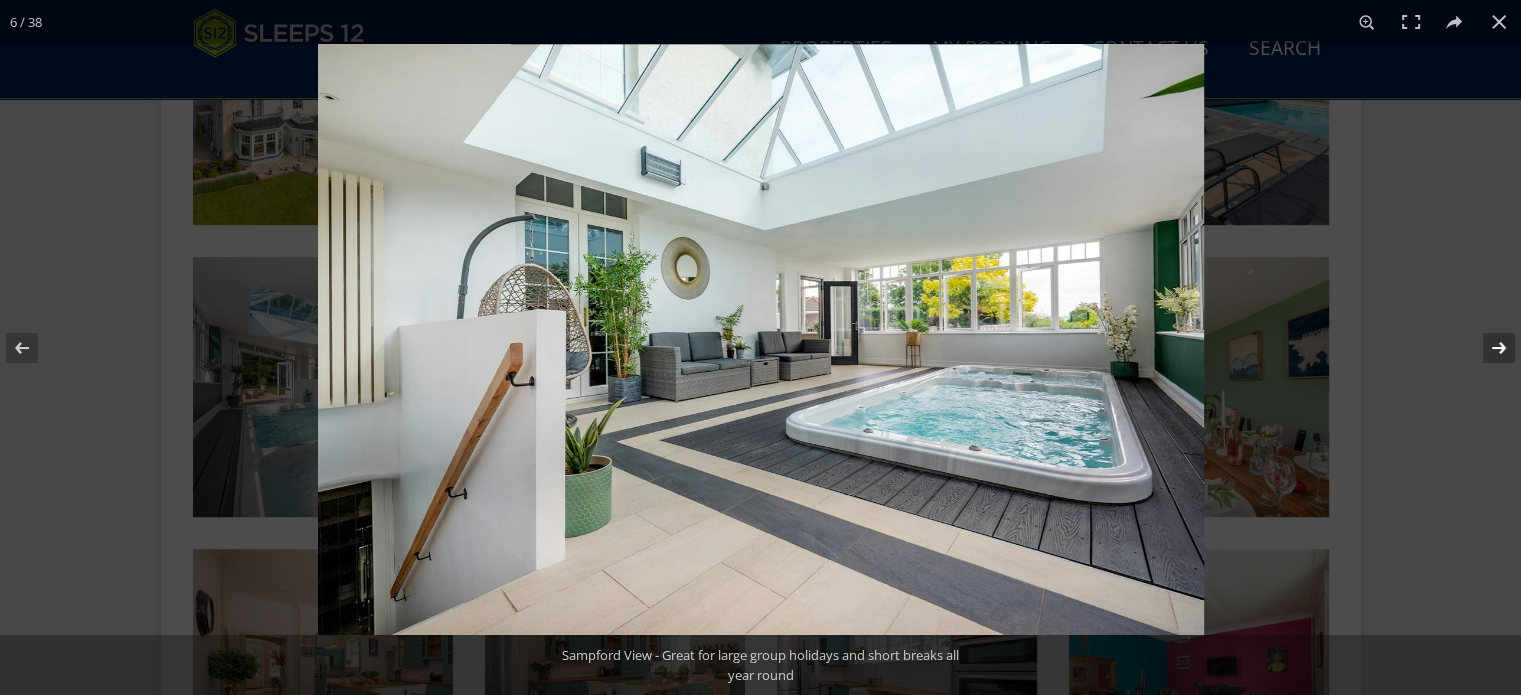 click at bounding box center (1486, 348) 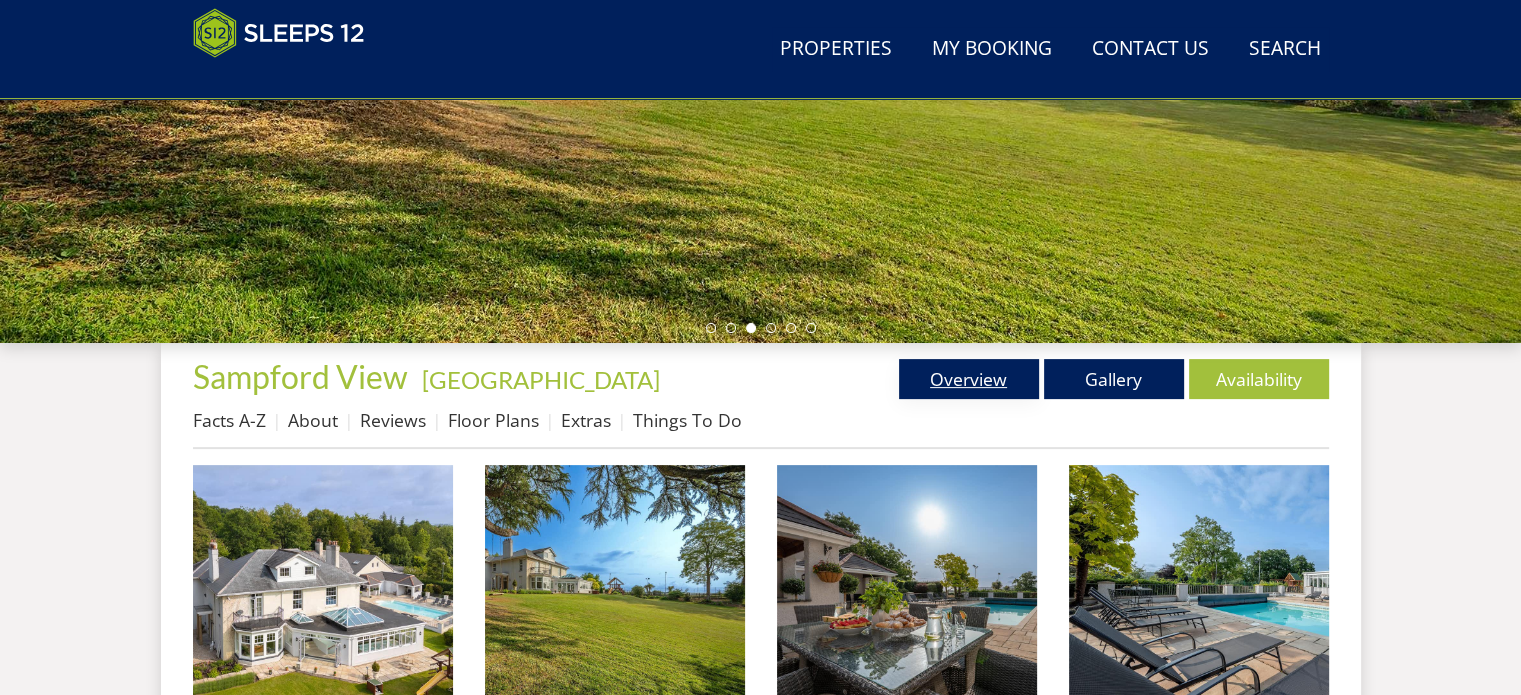 scroll, scrollTop: 700, scrollLeft: 0, axis: vertical 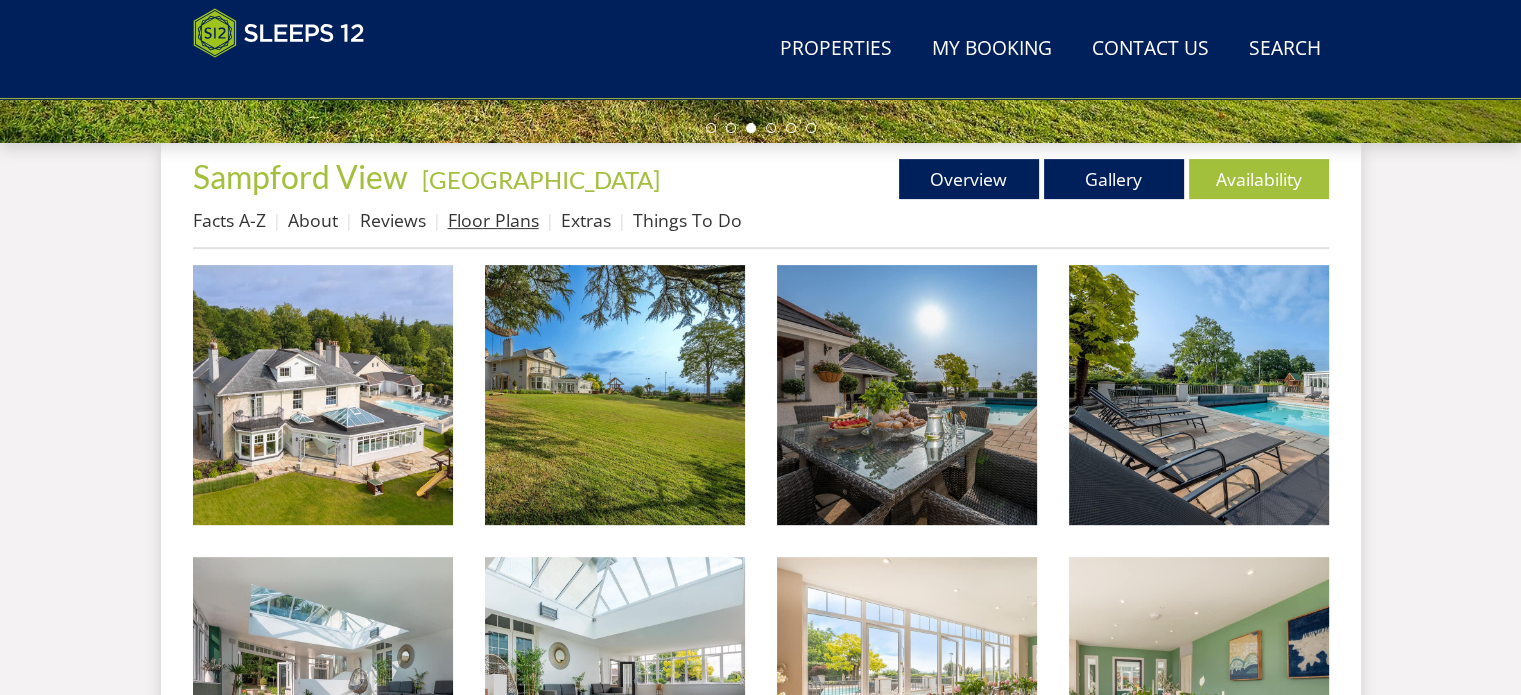 click on "Floor Plans" at bounding box center [493, 220] 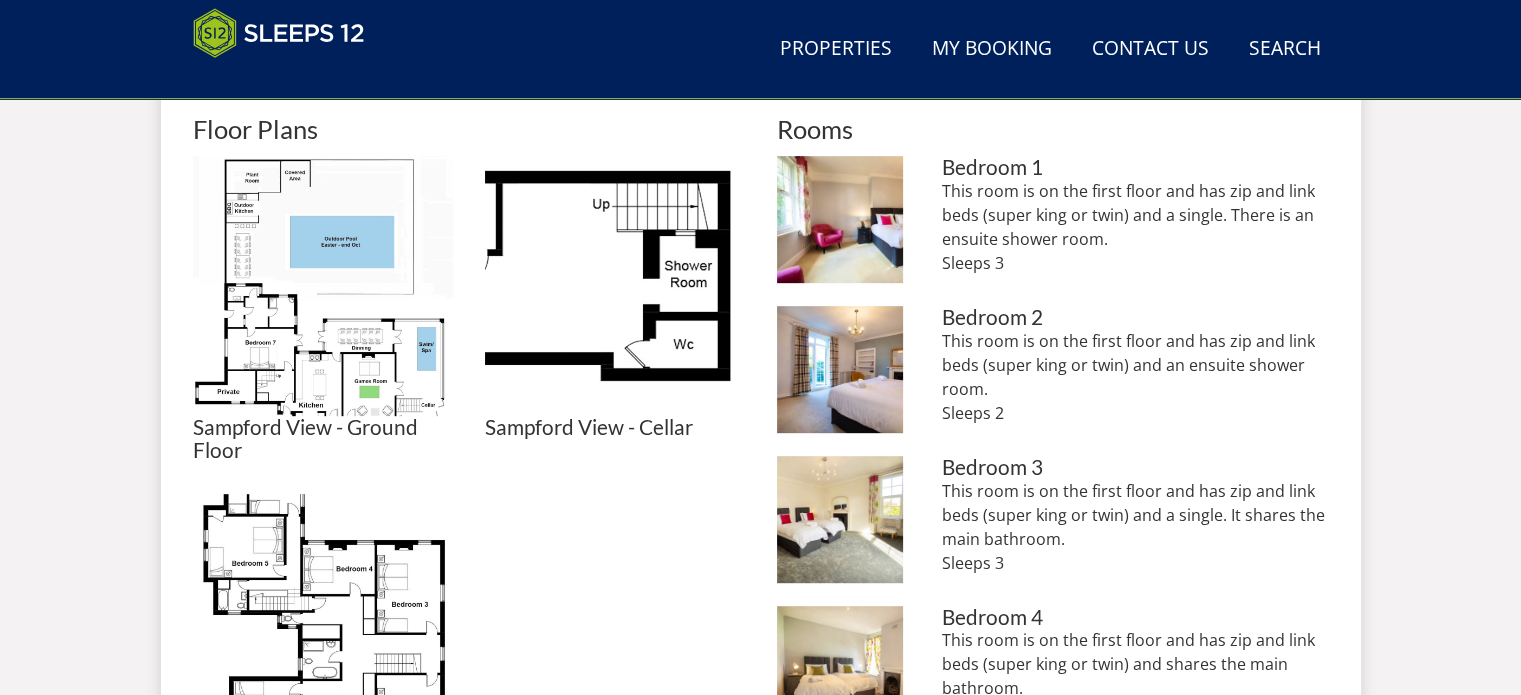 scroll, scrollTop: 900, scrollLeft: 0, axis: vertical 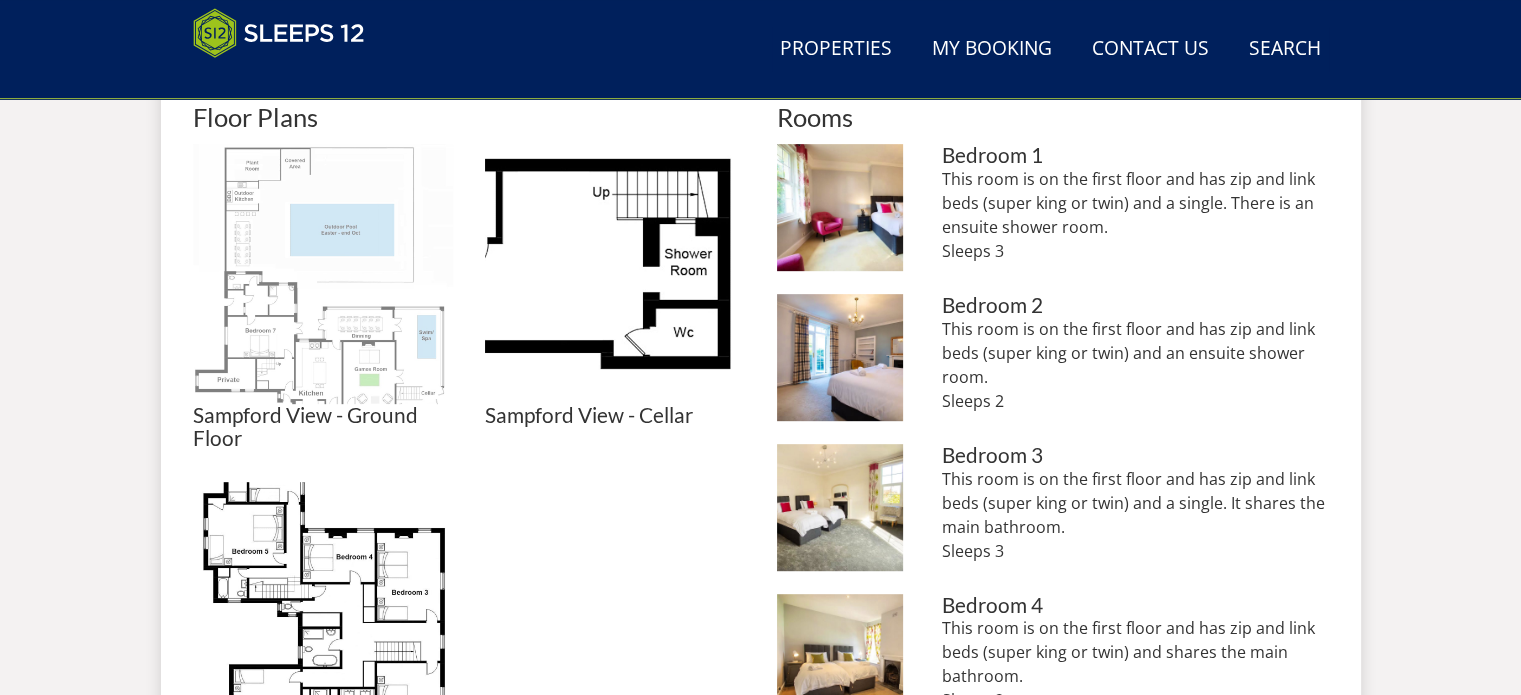 click at bounding box center [323, 274] 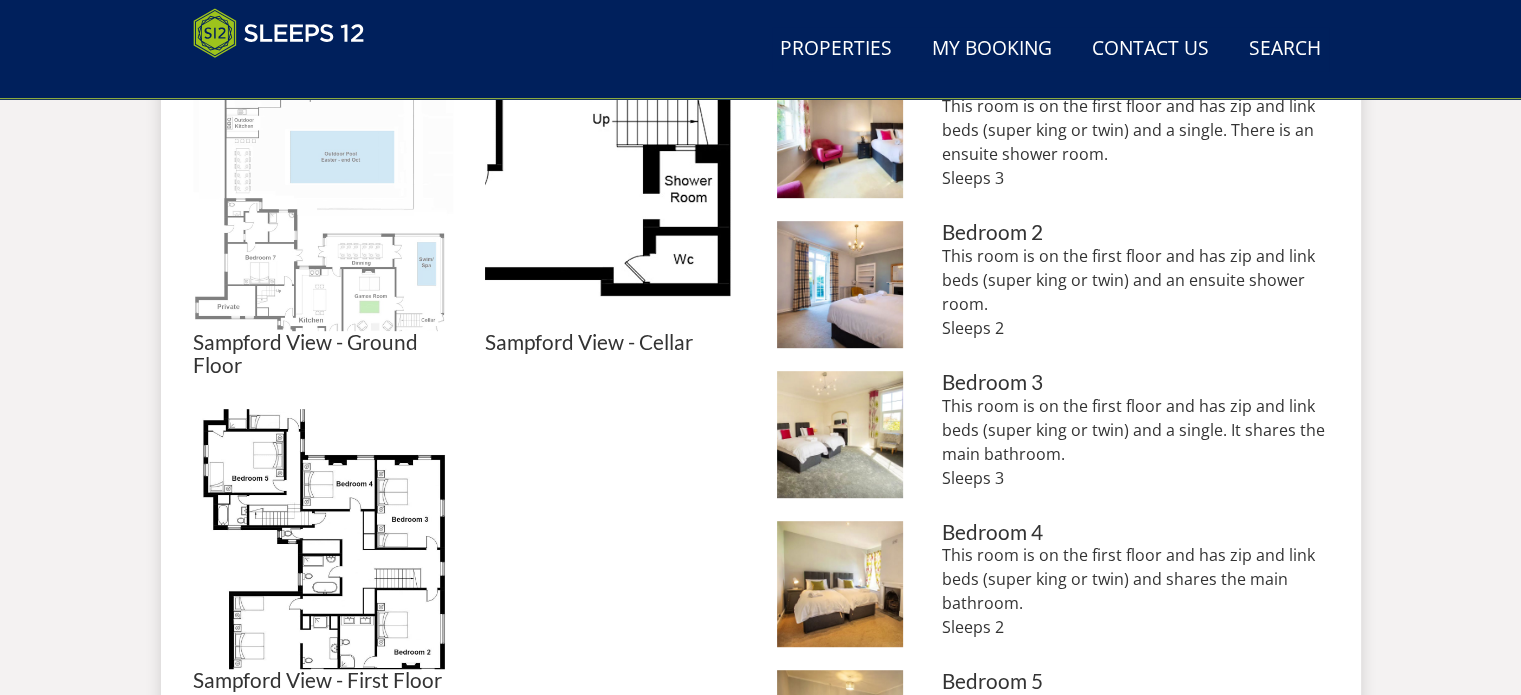 scroll, scrollTop: 900, scrollLeft: 0, axis: vertical 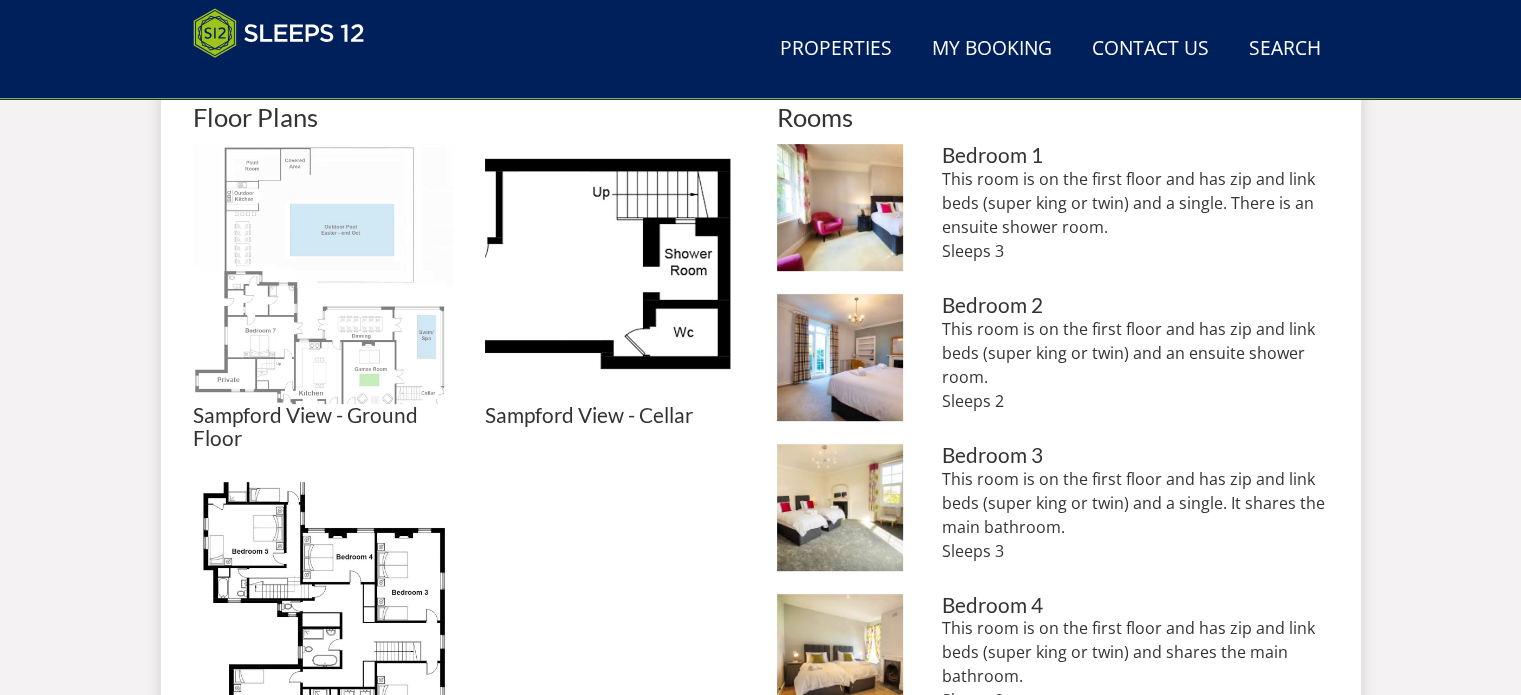 click at bounding box center [323, 274] 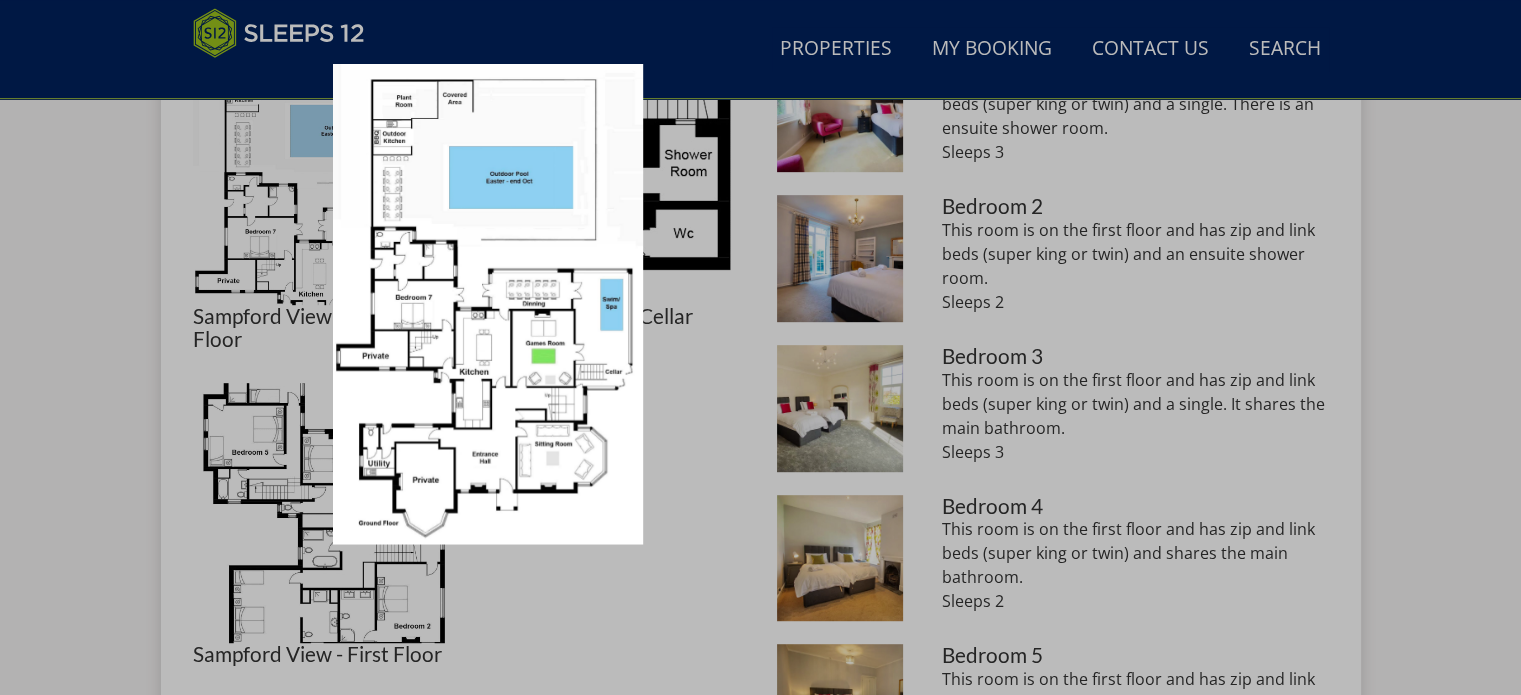 scroll, scrollTop: 1000, scrollLeft: 0, axis: vertical 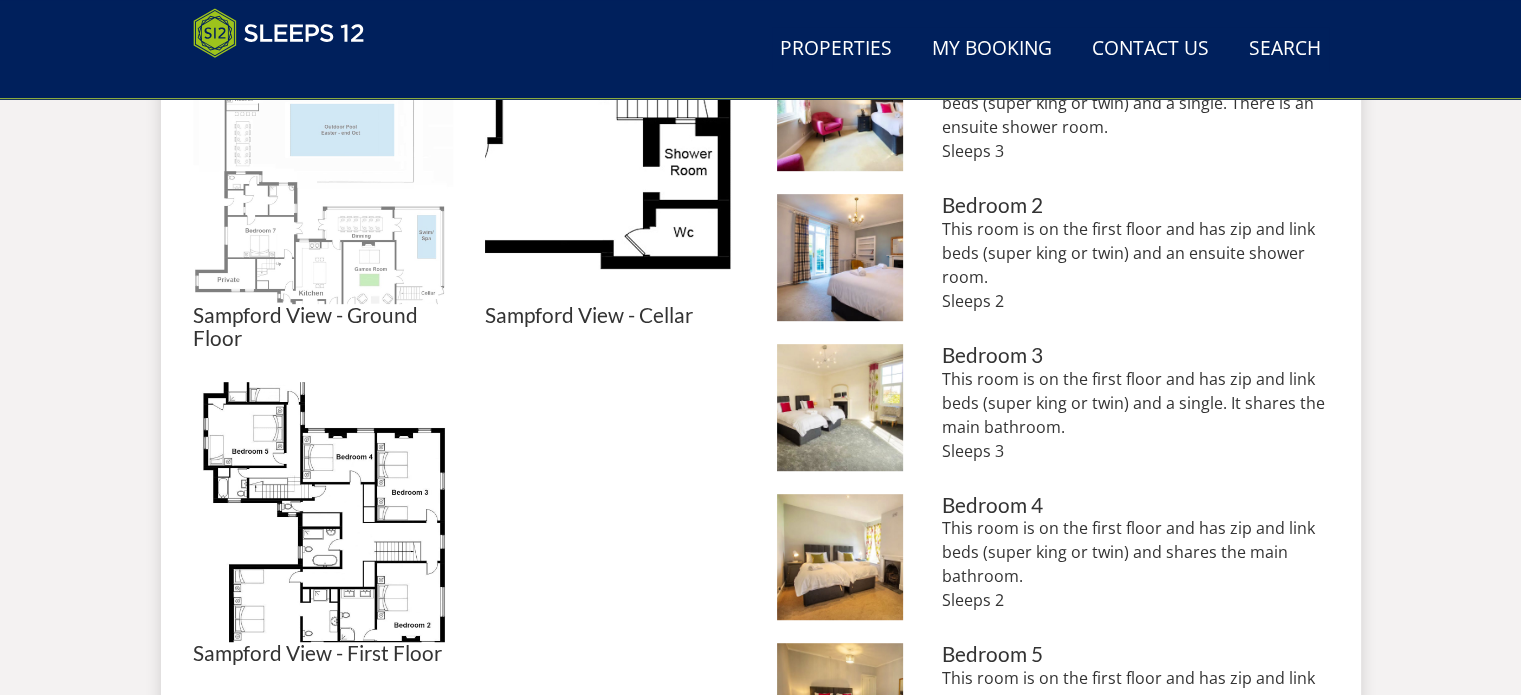 click at bounding box center [323, 174] 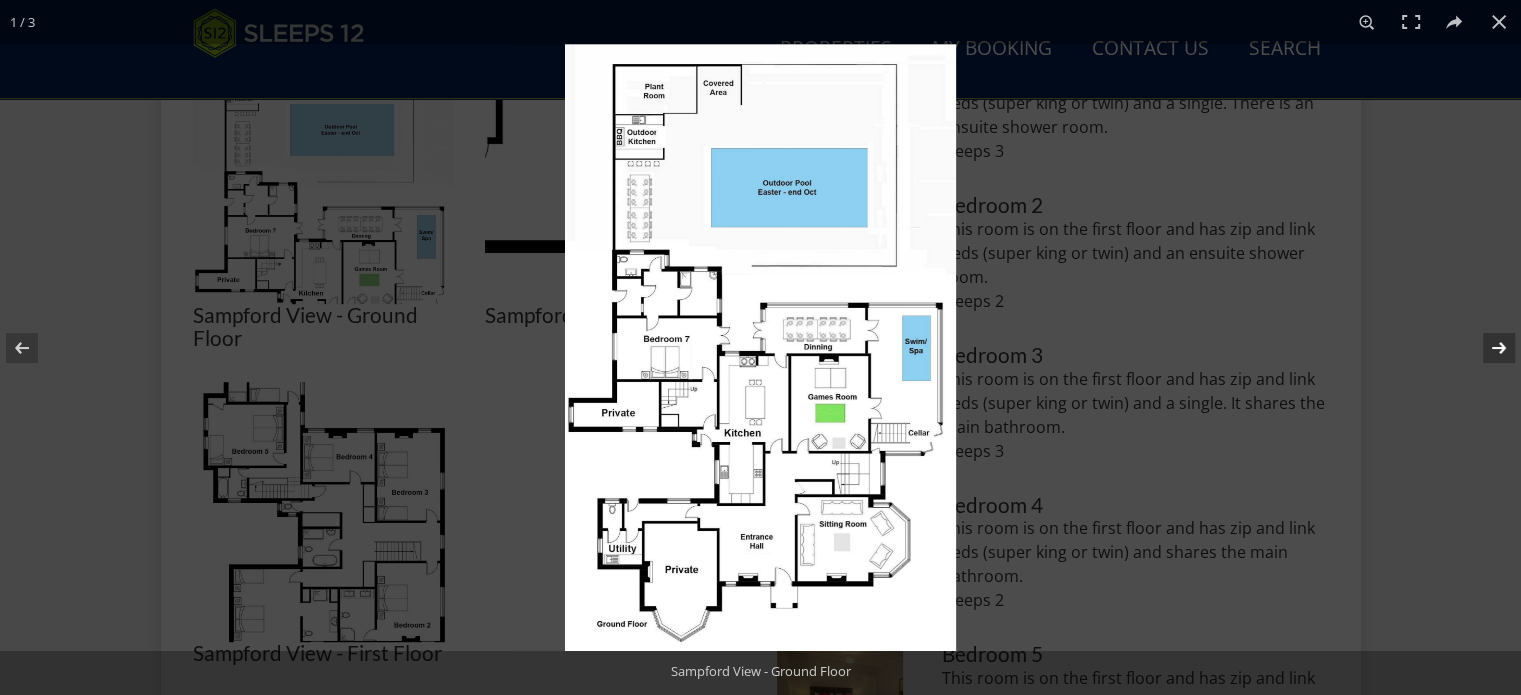 click at bounding box center (1486, 348) 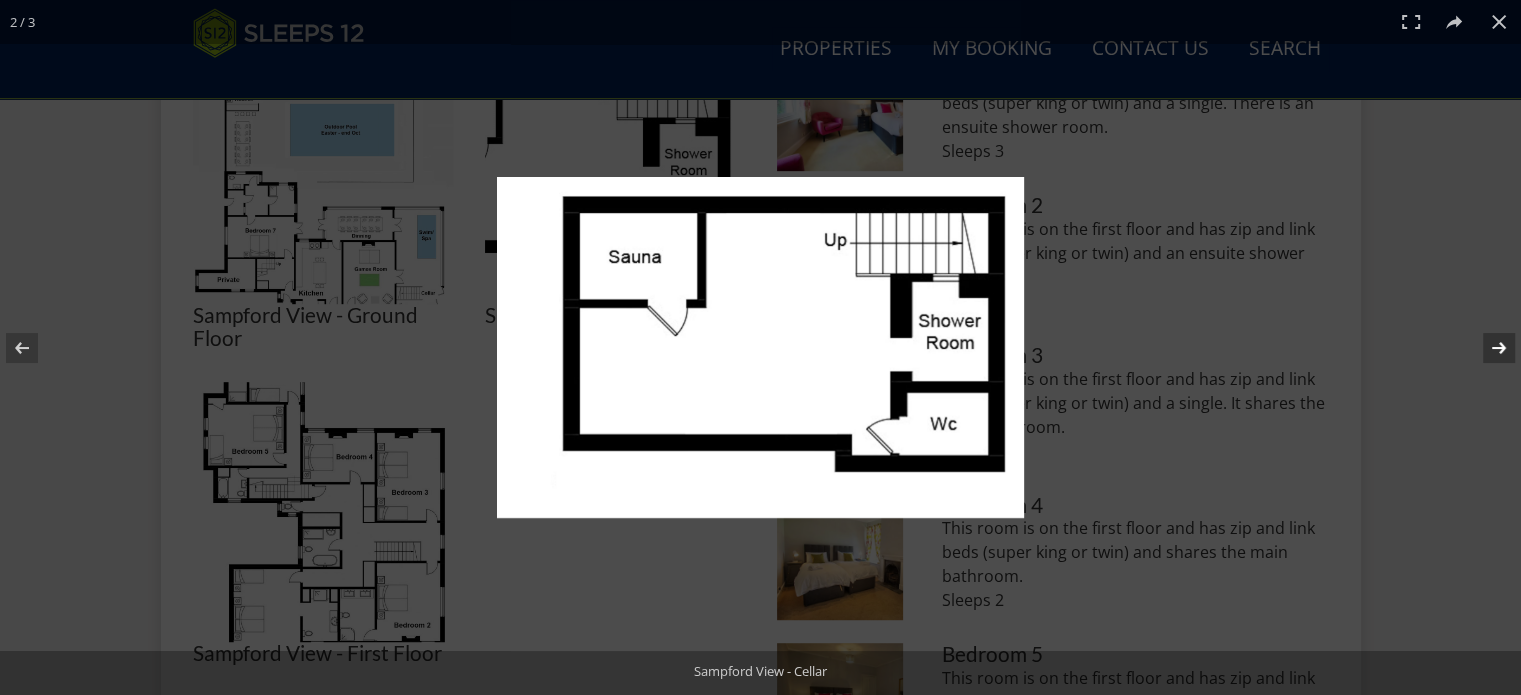 click at bounding box center [1486, 348] 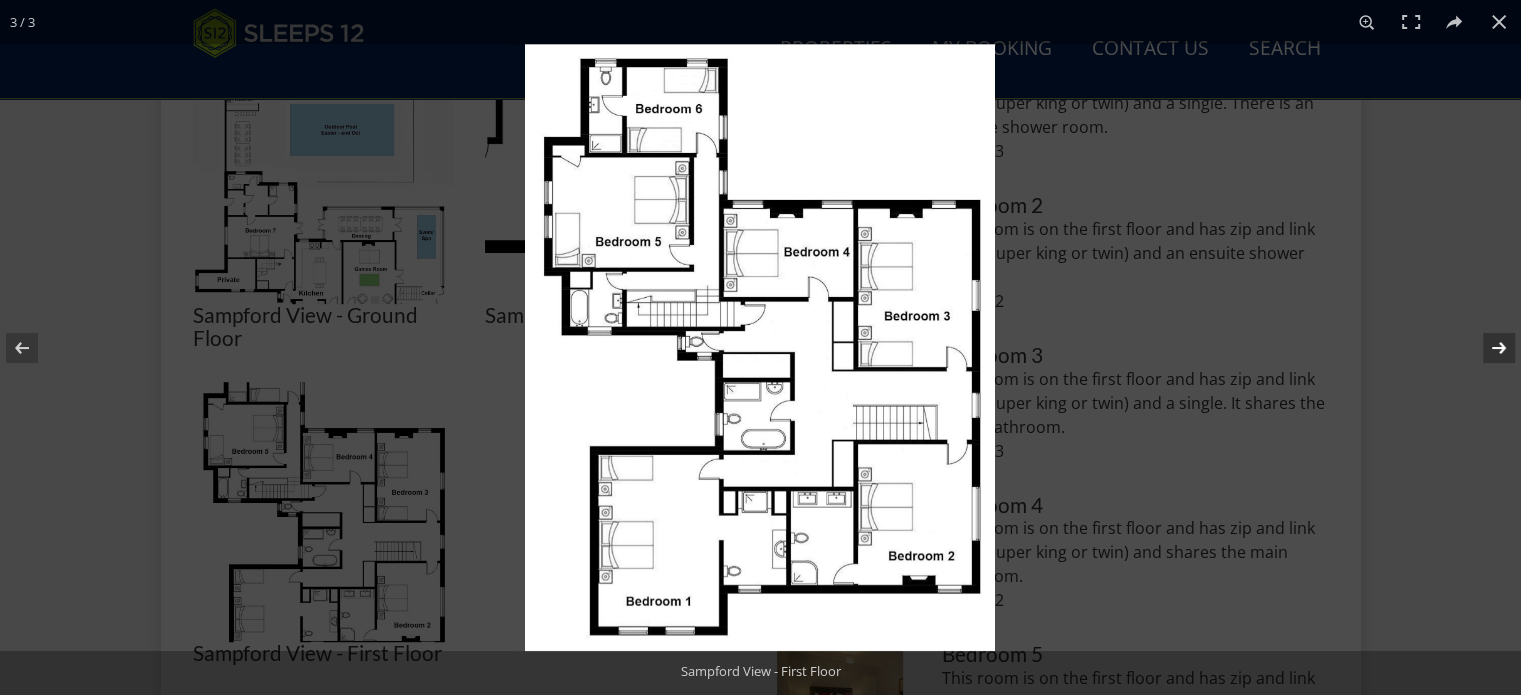 click at bounding box center [1486, 348] 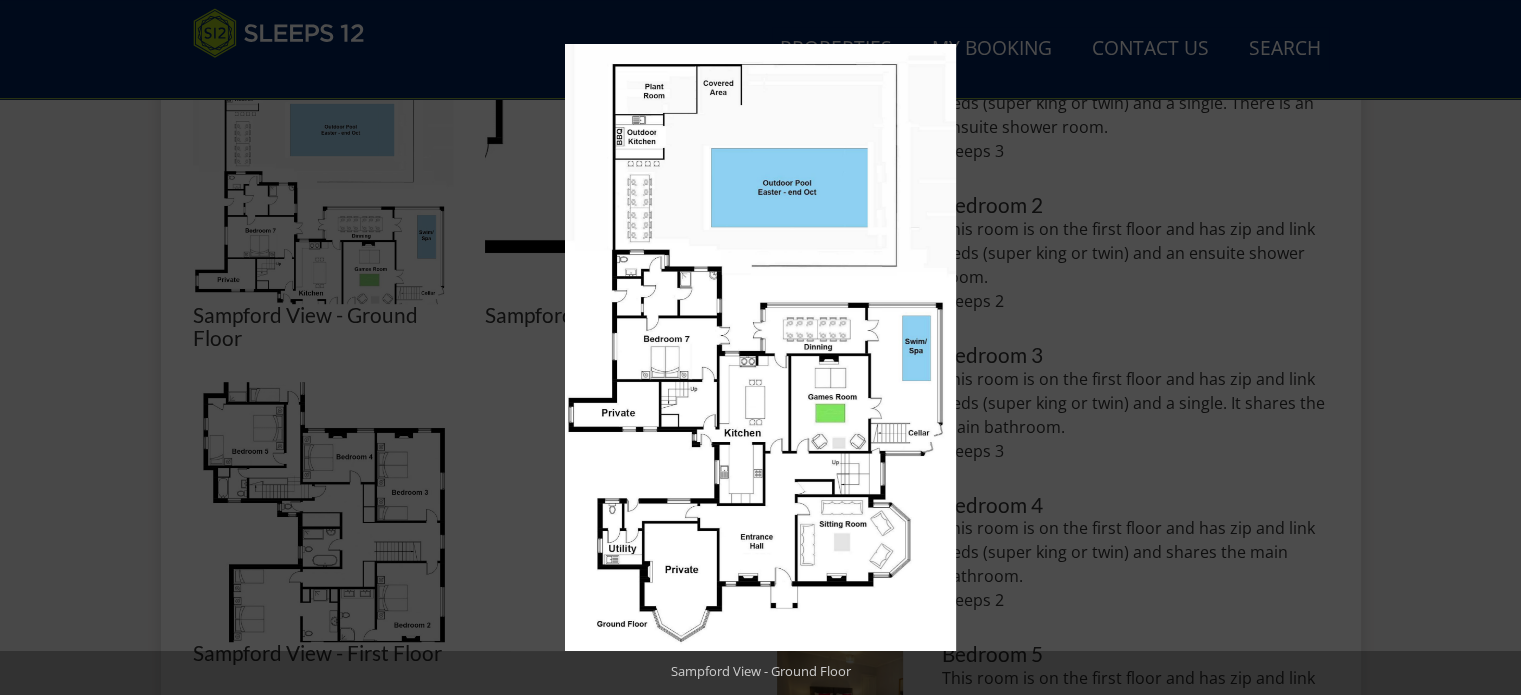 click at bounding box center [1486, 348] 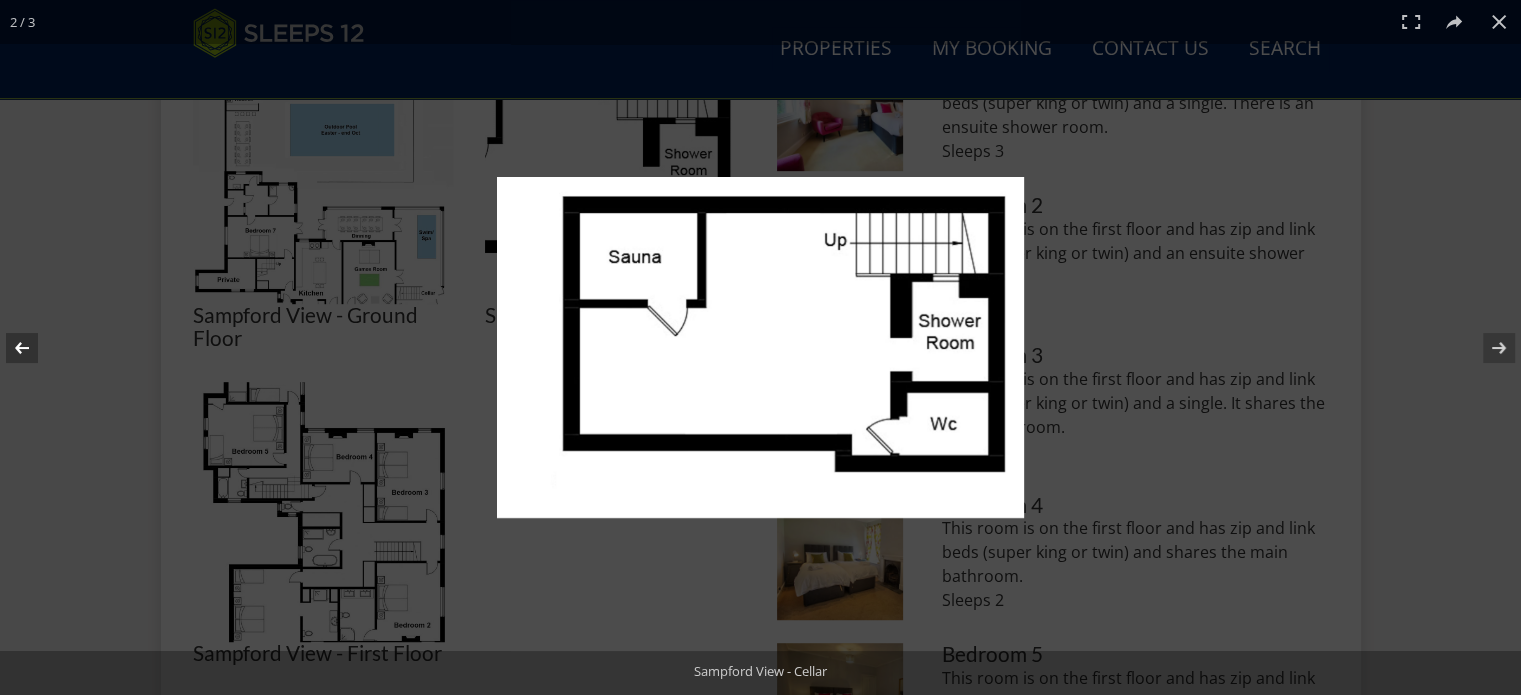 click at bounding box center [35, 348] 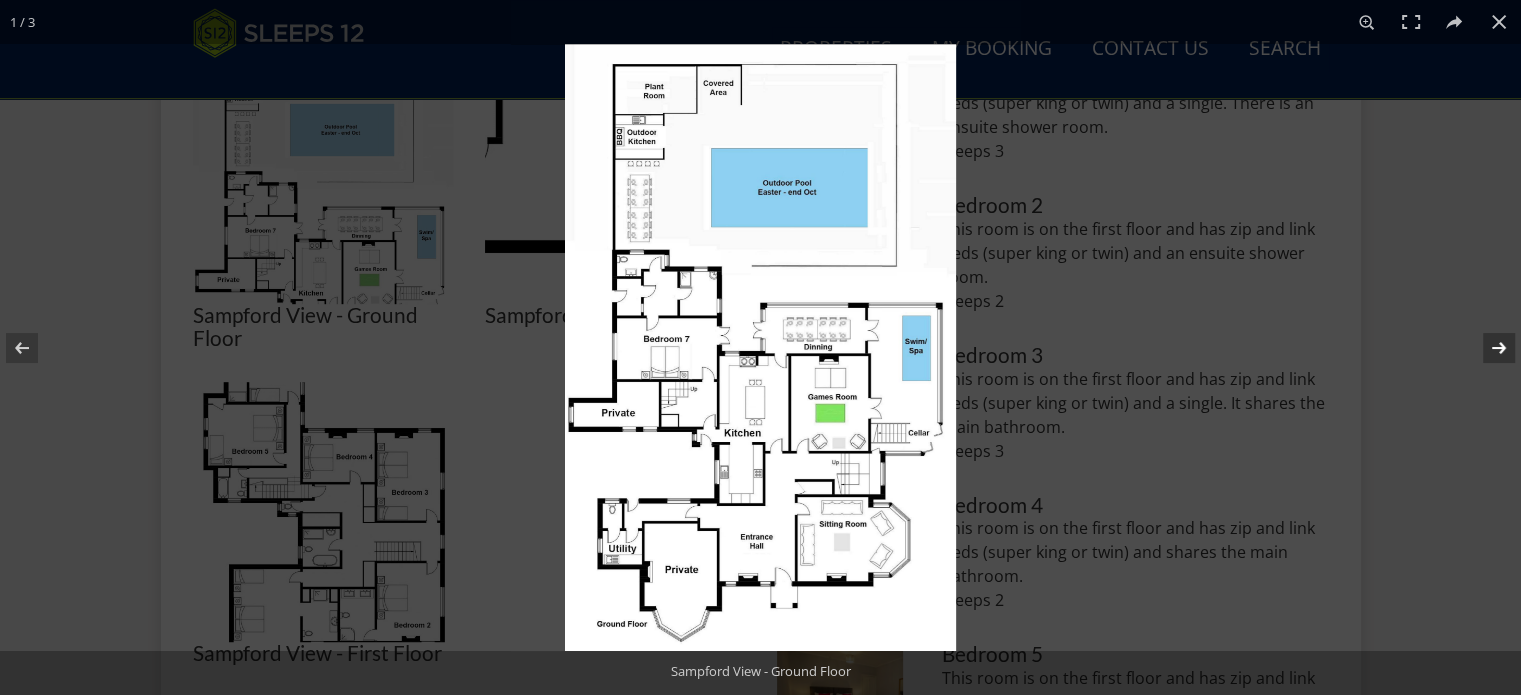 click at bounding box center (1486, 348) 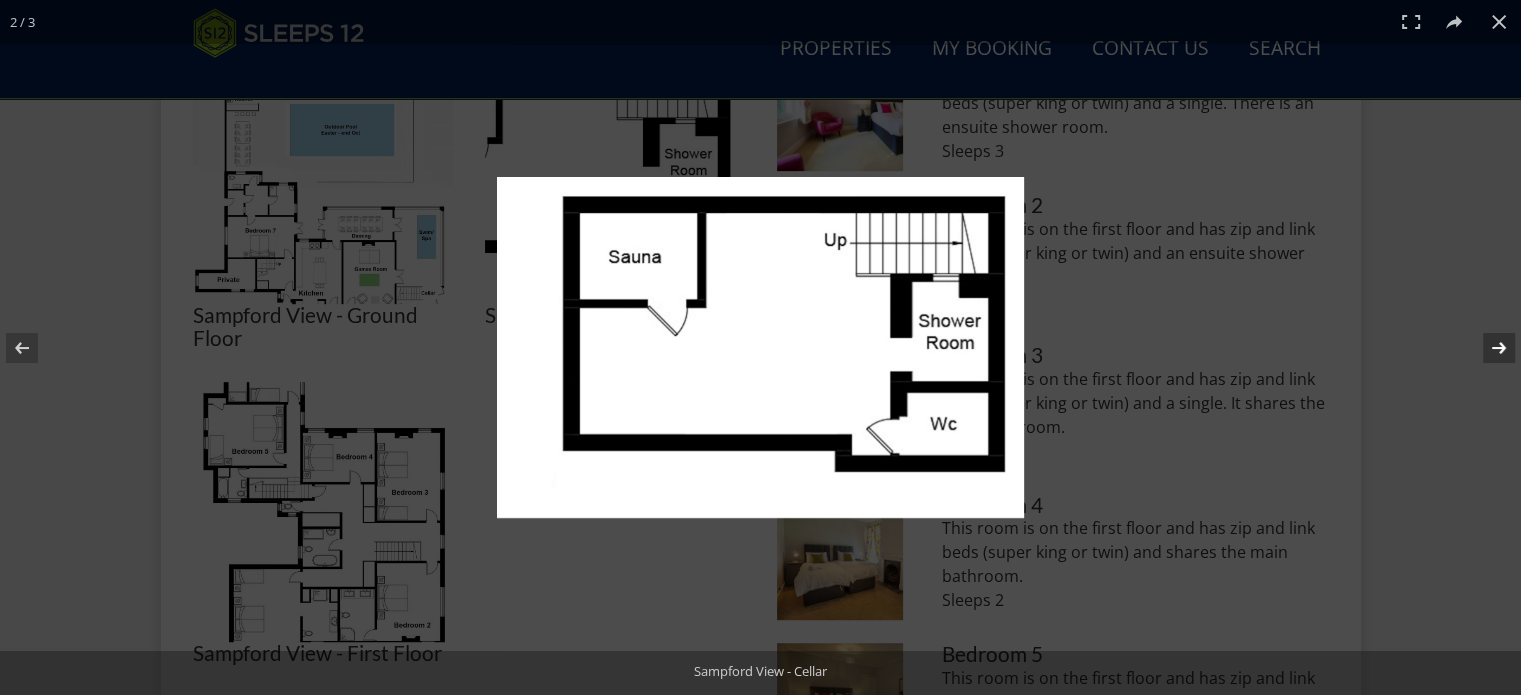click at bounding box center (1486, 348) 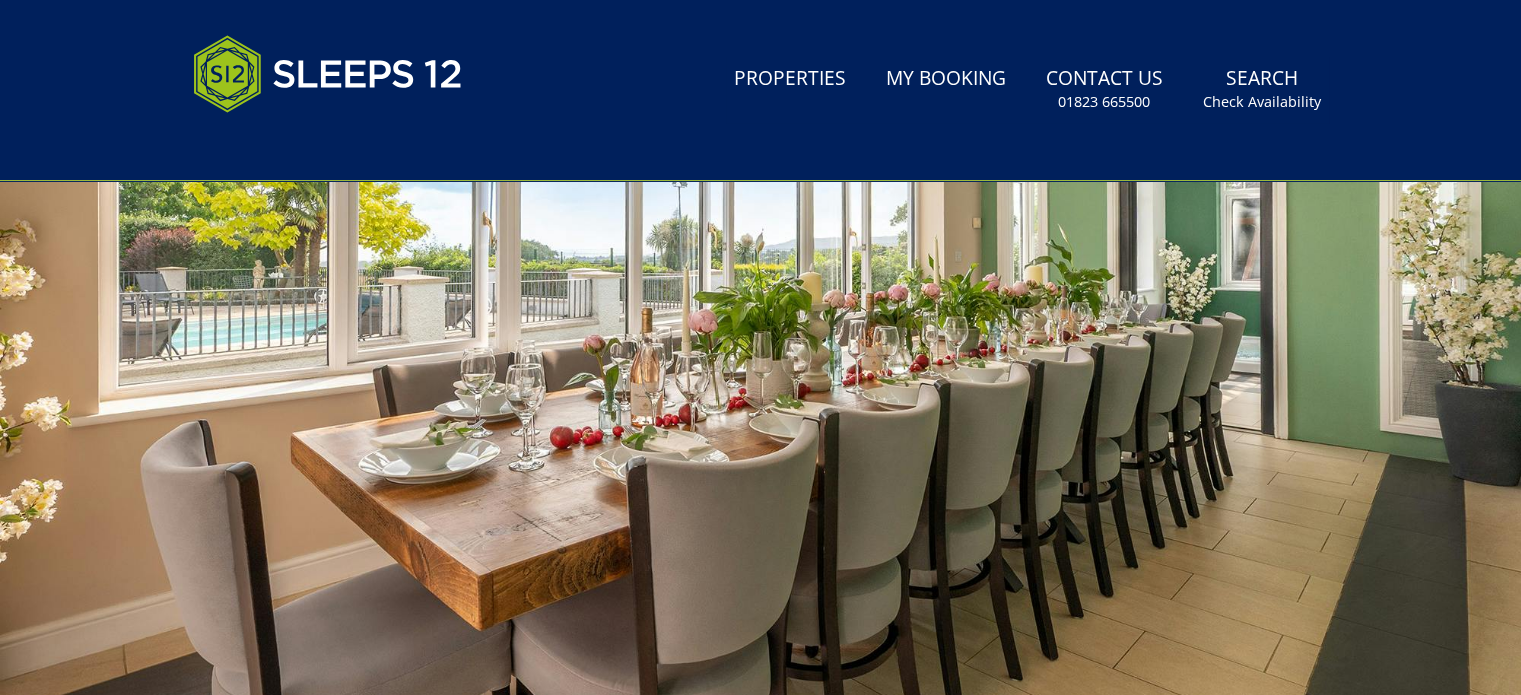 scroll, scrollTop: 400, scrollLeft: 0, axis: vertical 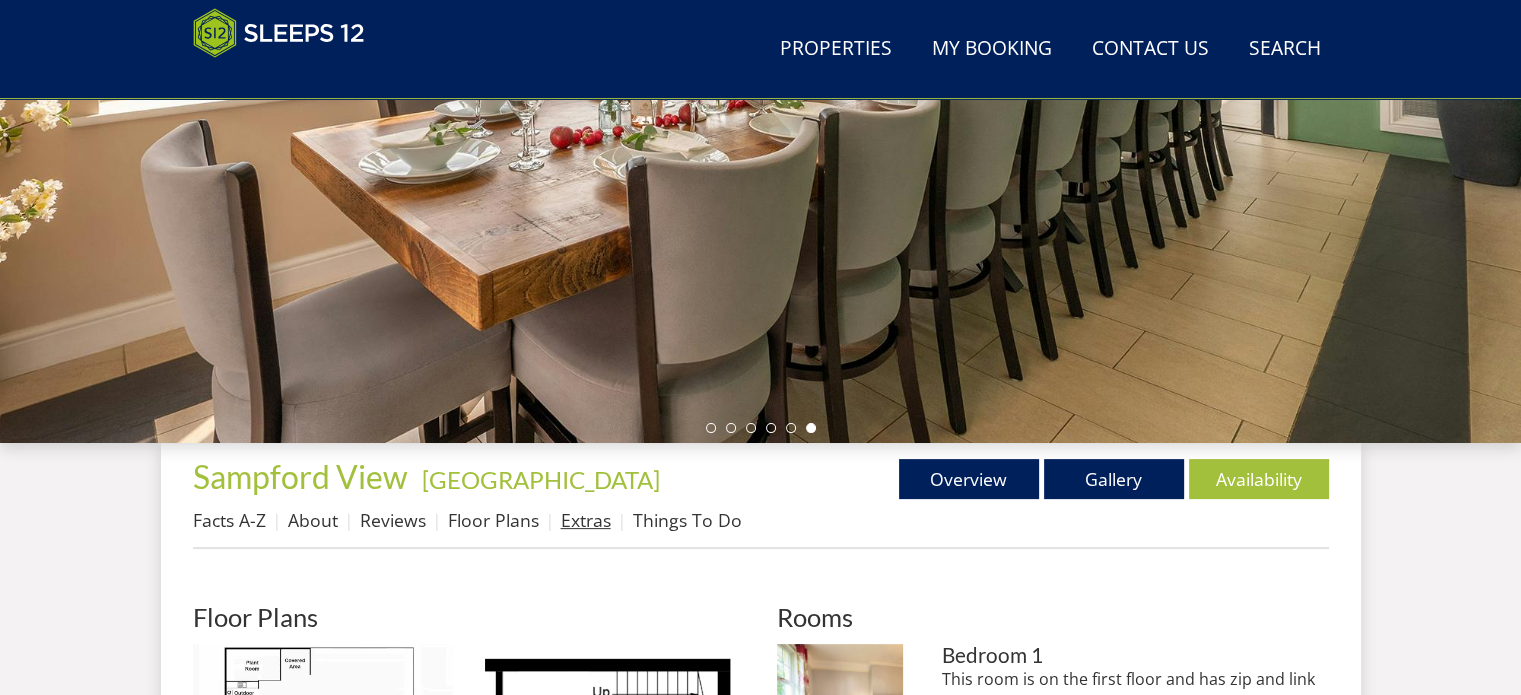 click on "Extras" at bounding box center [586, 520] 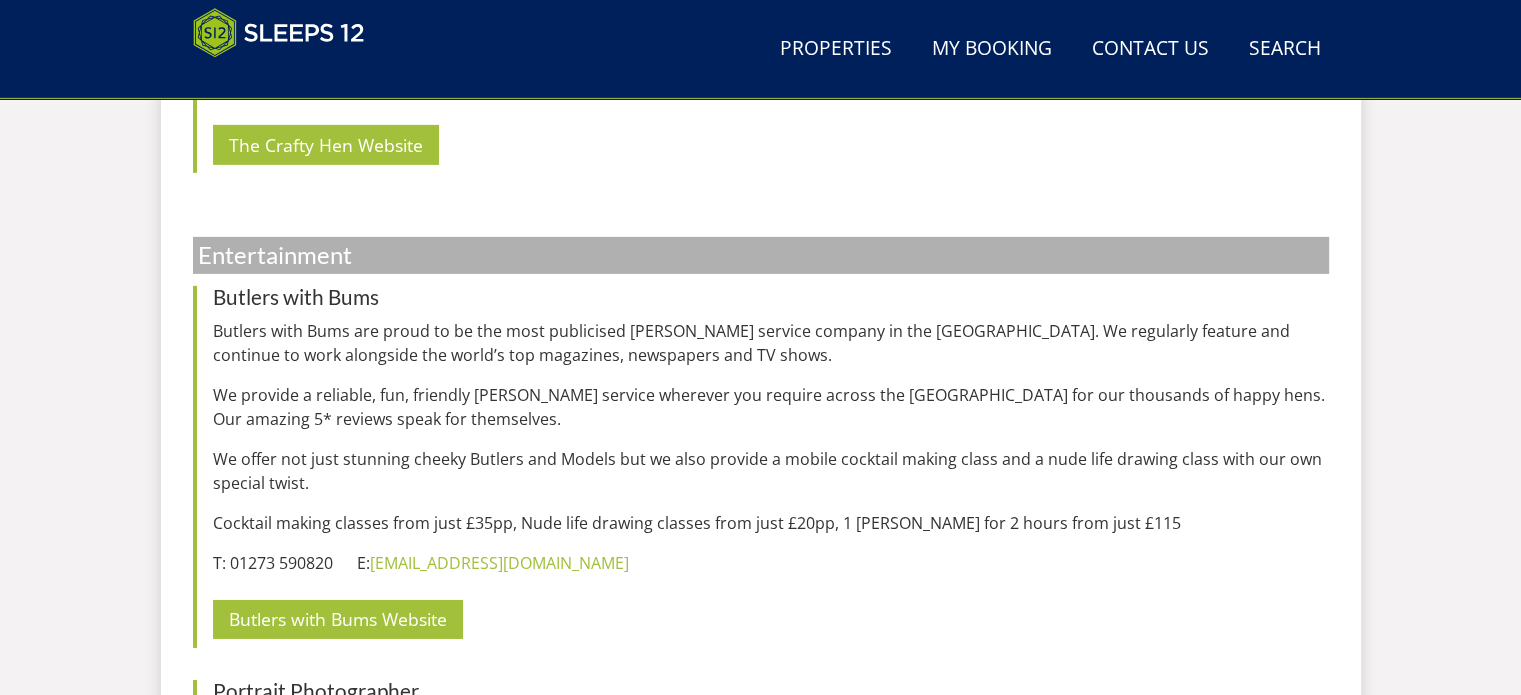 scroll, scrollTop: 6500, scrollLeft: 0, axis: vertical 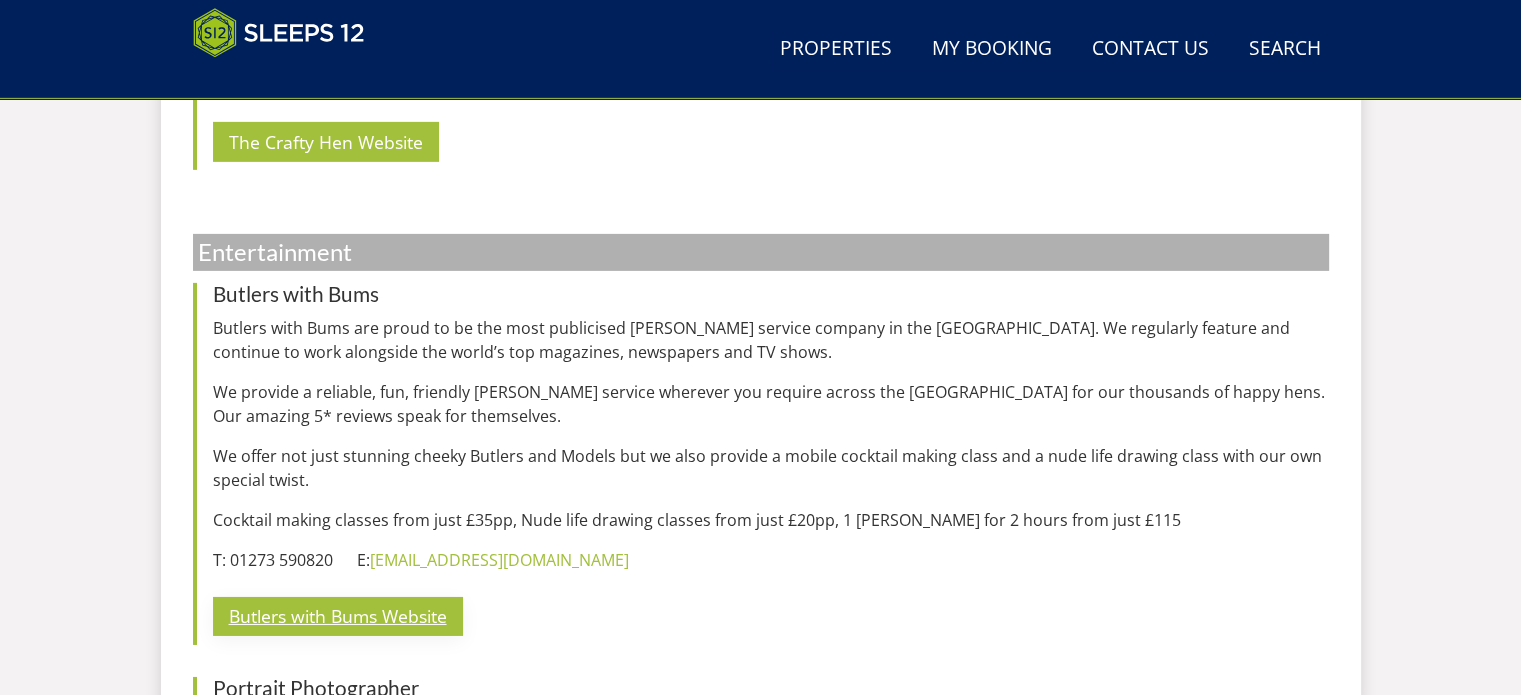 click on "Butlers with Bums Website" at bounding box center [338, 616] 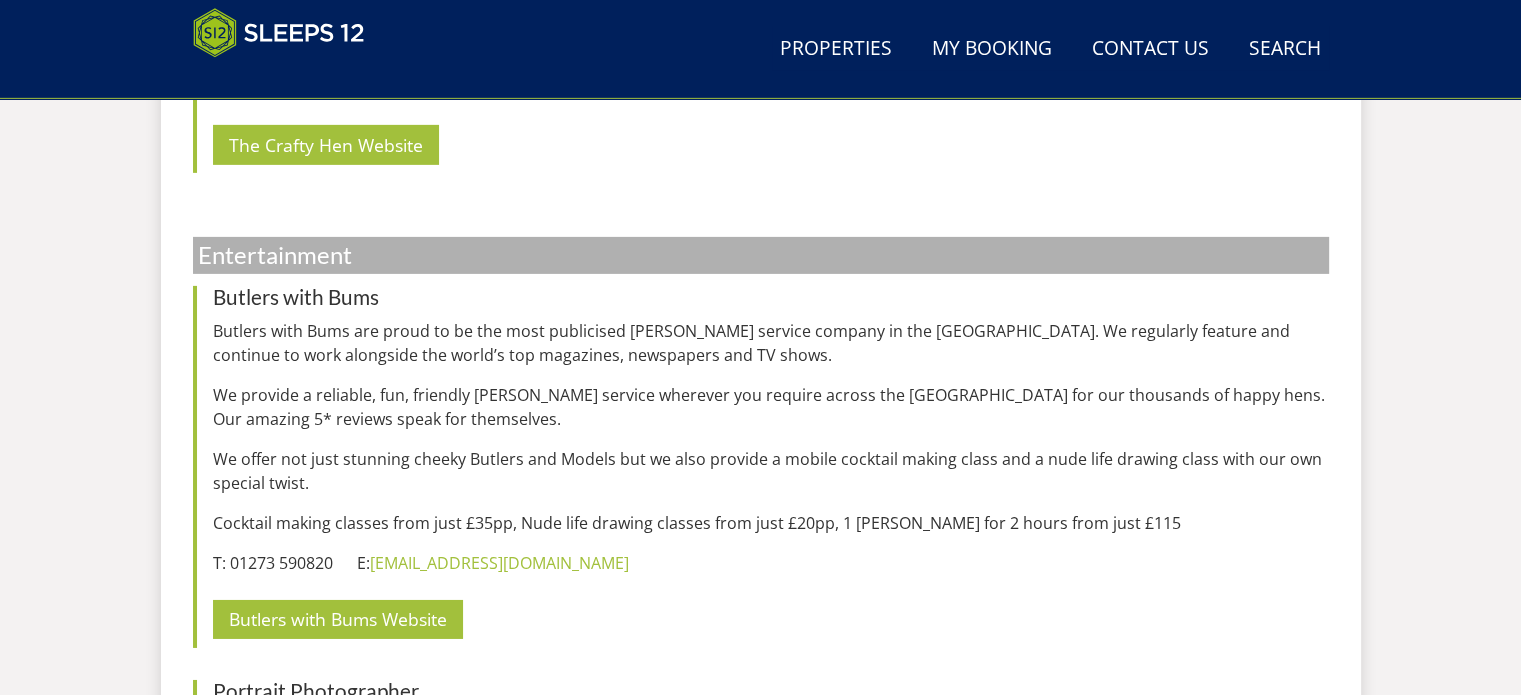 scroll, scrollTop: 6500, scrollLeft: 0, axis: vertical 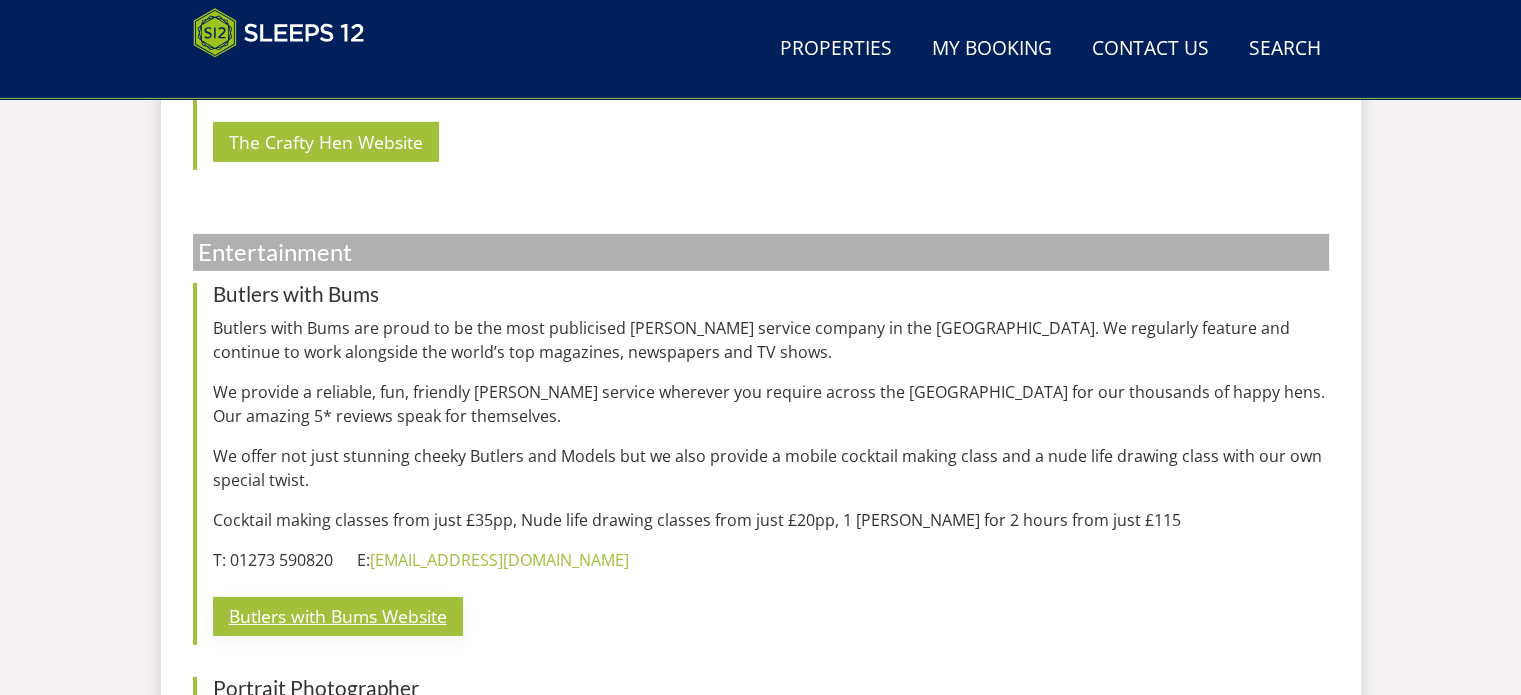click on "Butlers with Bums Website" at bounding box center [338, 616] 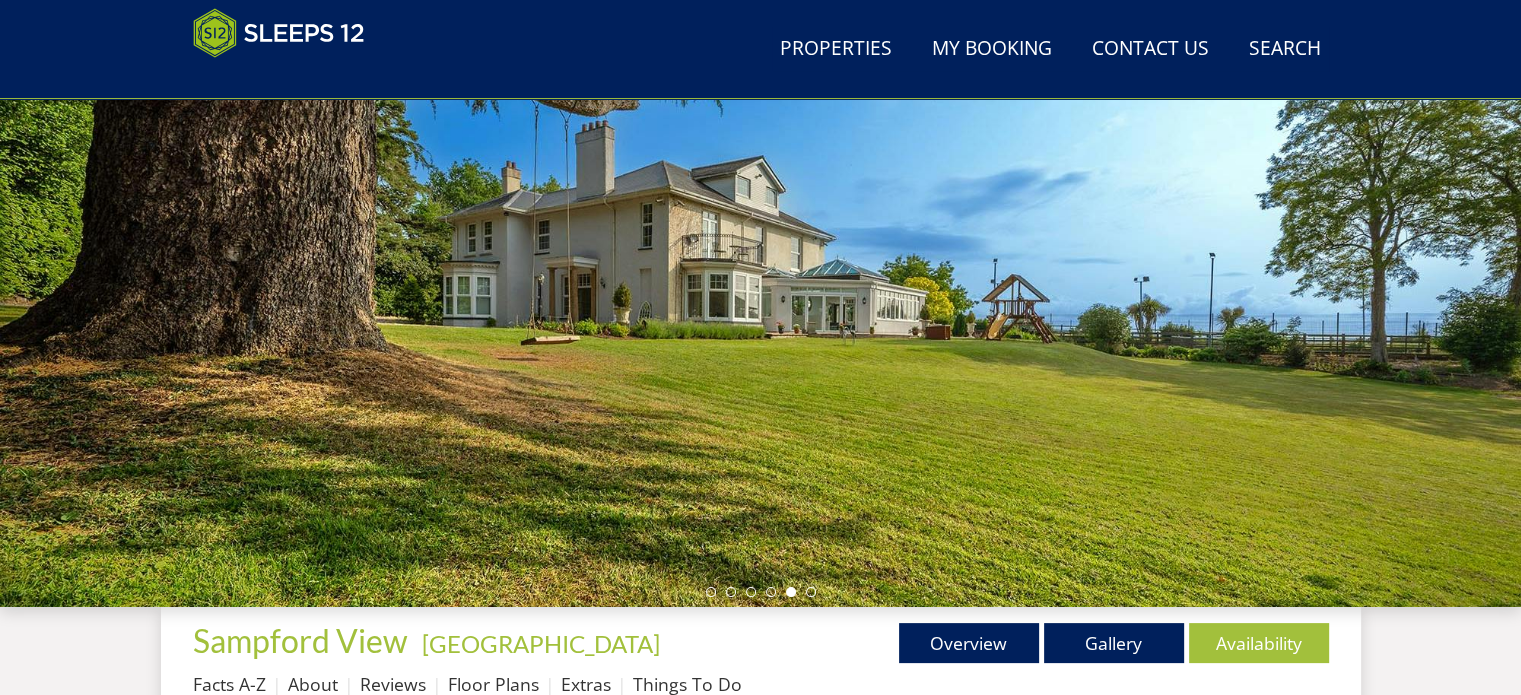 scroll, scrollTop: 400, scrollLeft: 0, axis: vertical 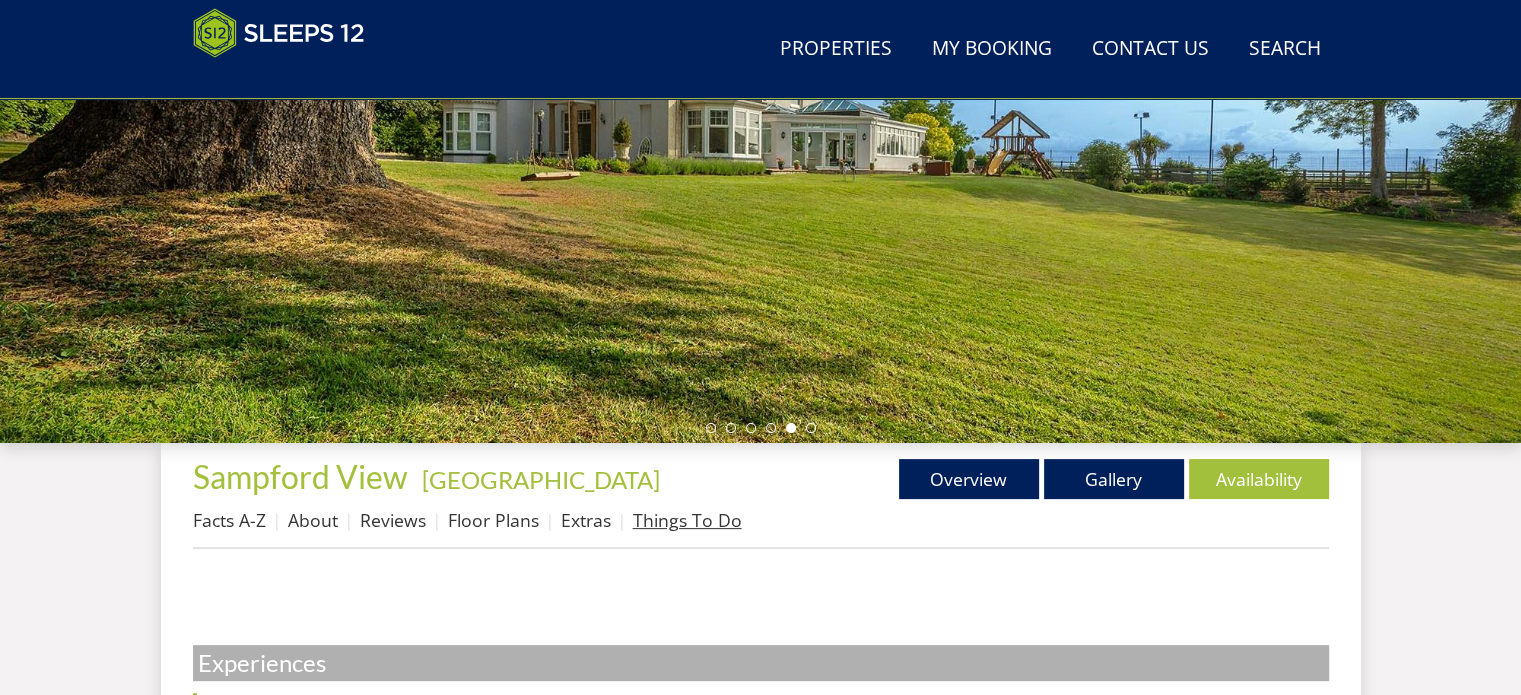 click on "Things To Do" at bounding box center [687, 520] 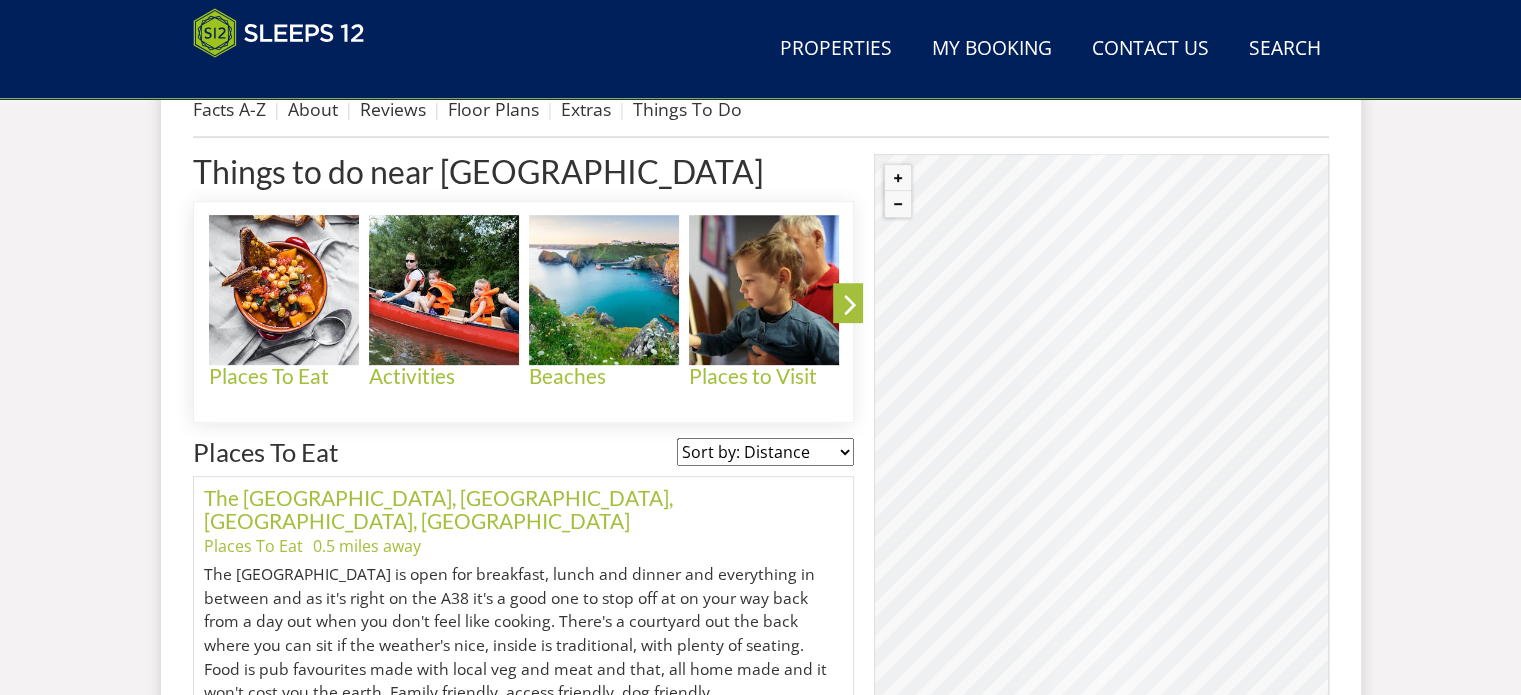 scroll, scrollTop: 1000, scrollLeft: 0, axis: vertical 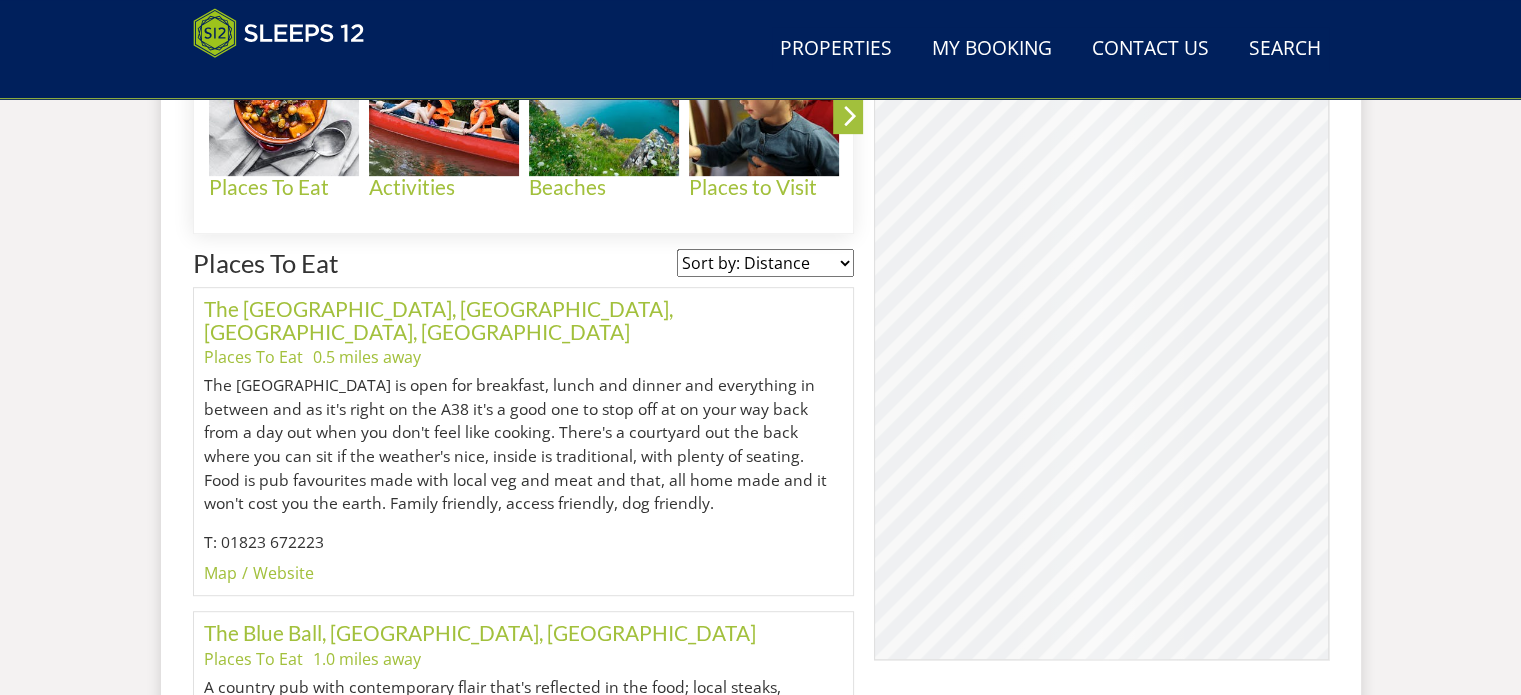 click on "© MapTiler   © OpenStreetMap contributors" at bounding box center [1101, 335] 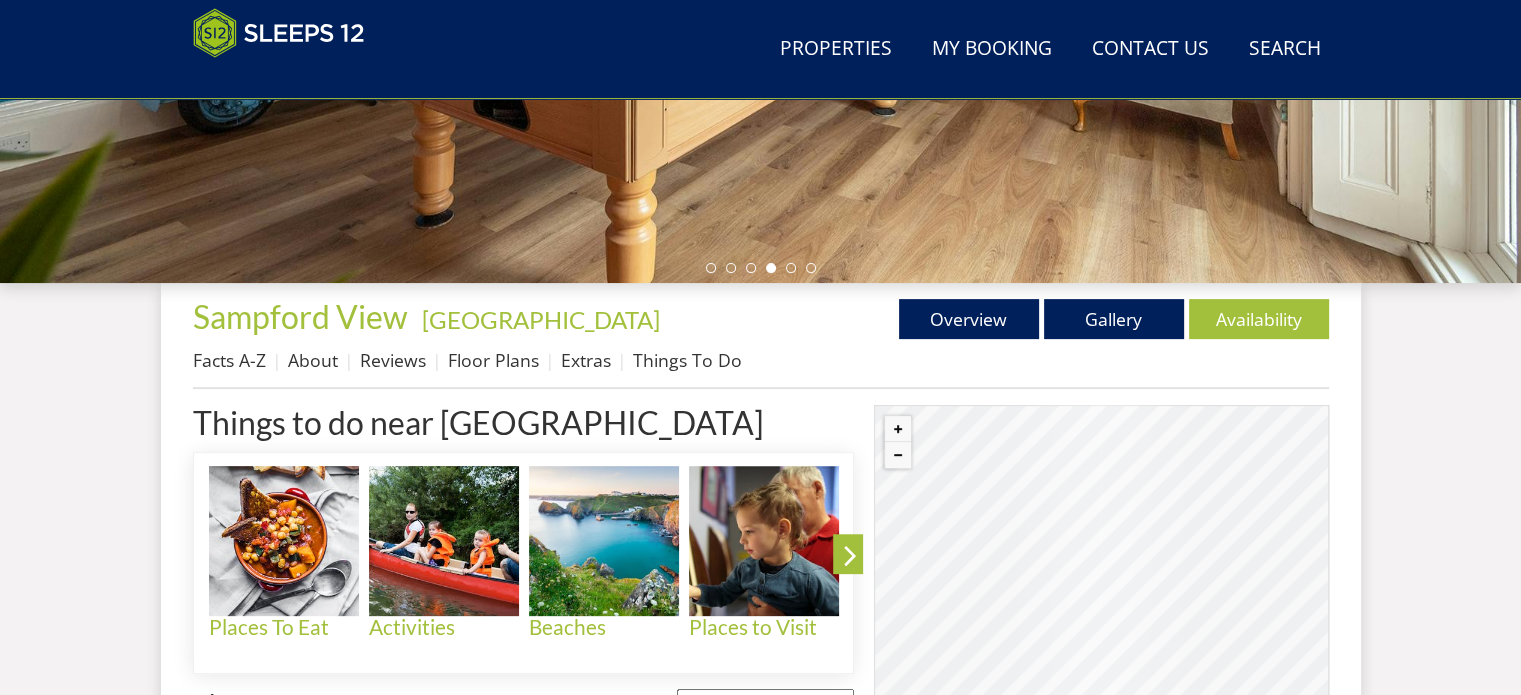 scroll, scrollTop: 800, scrollLeft: 0, axis: vertical 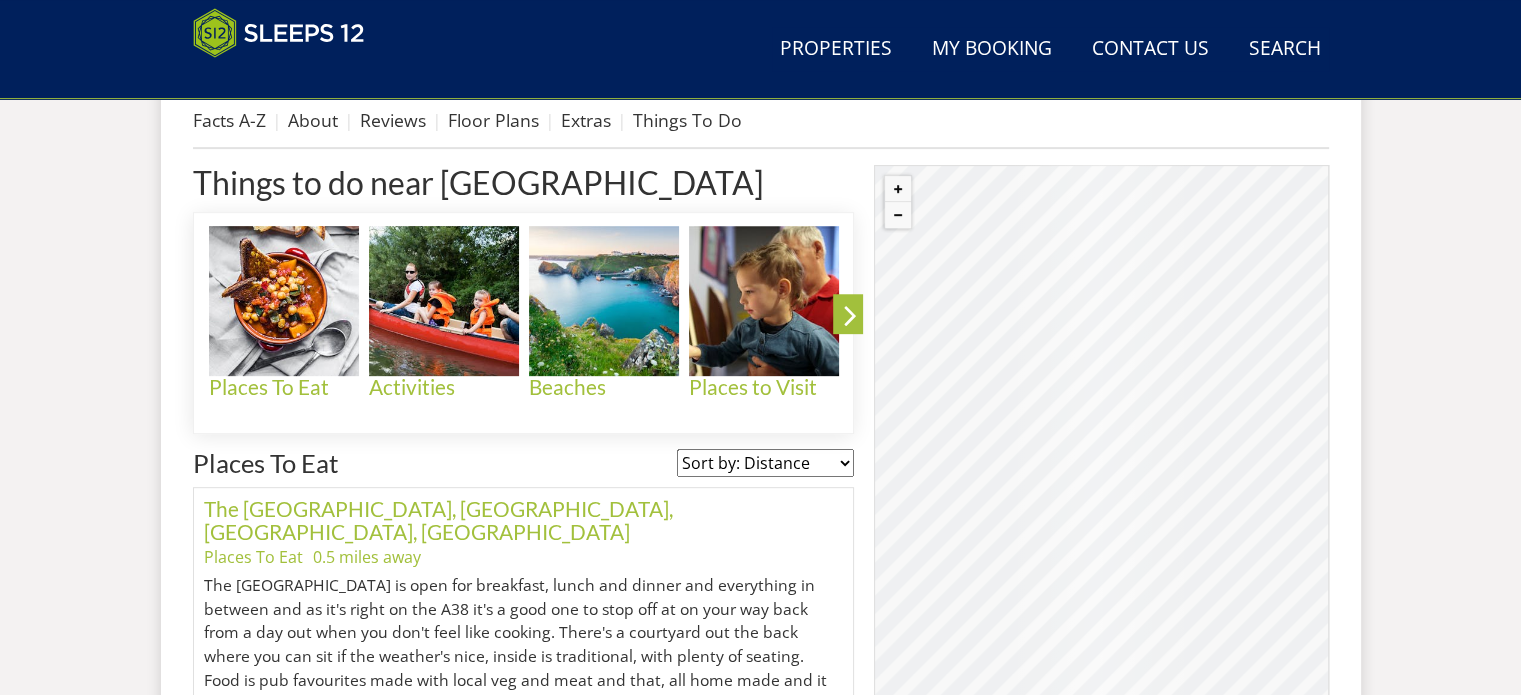 drag, startPoint x: 1239, startPoint y: 448, endPoint x: 1126, endPoint y: 451, distance: 113.03982 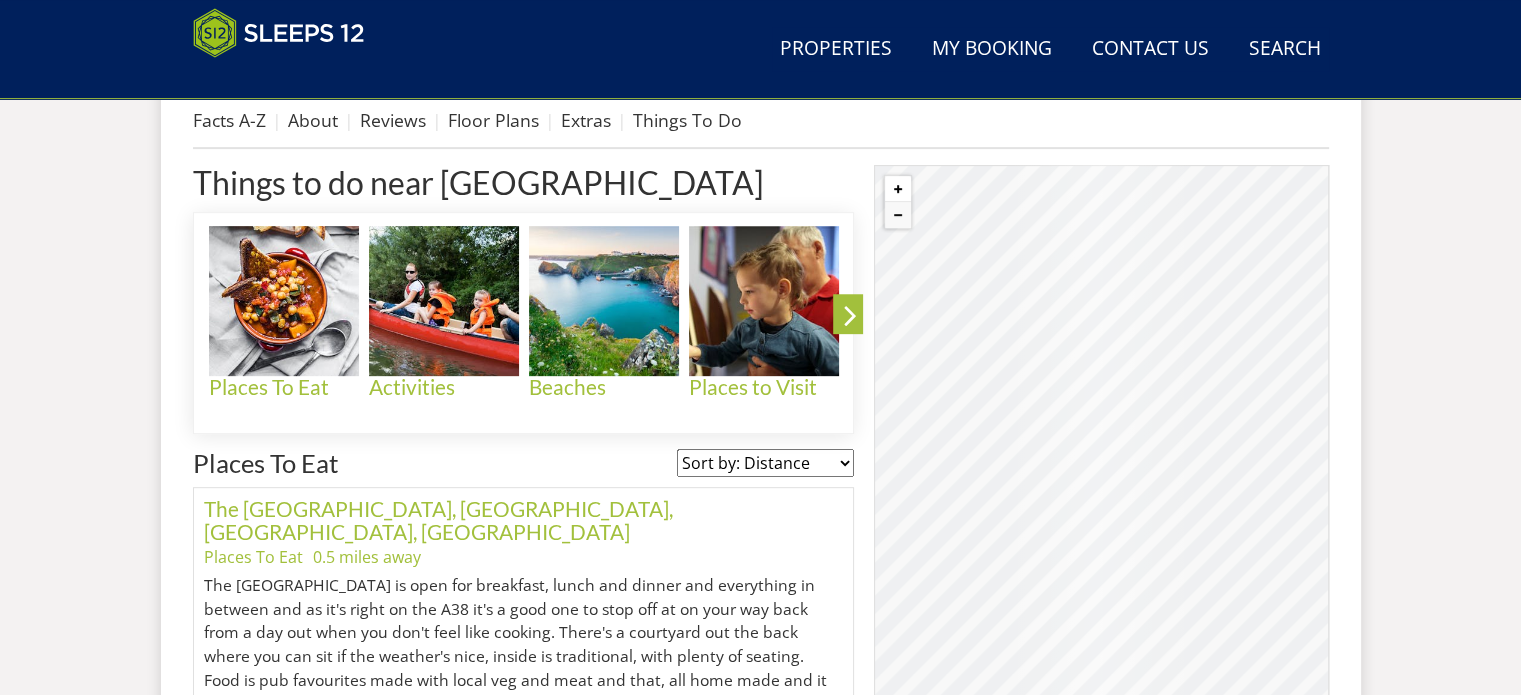 click at bounding box center [898, 189] 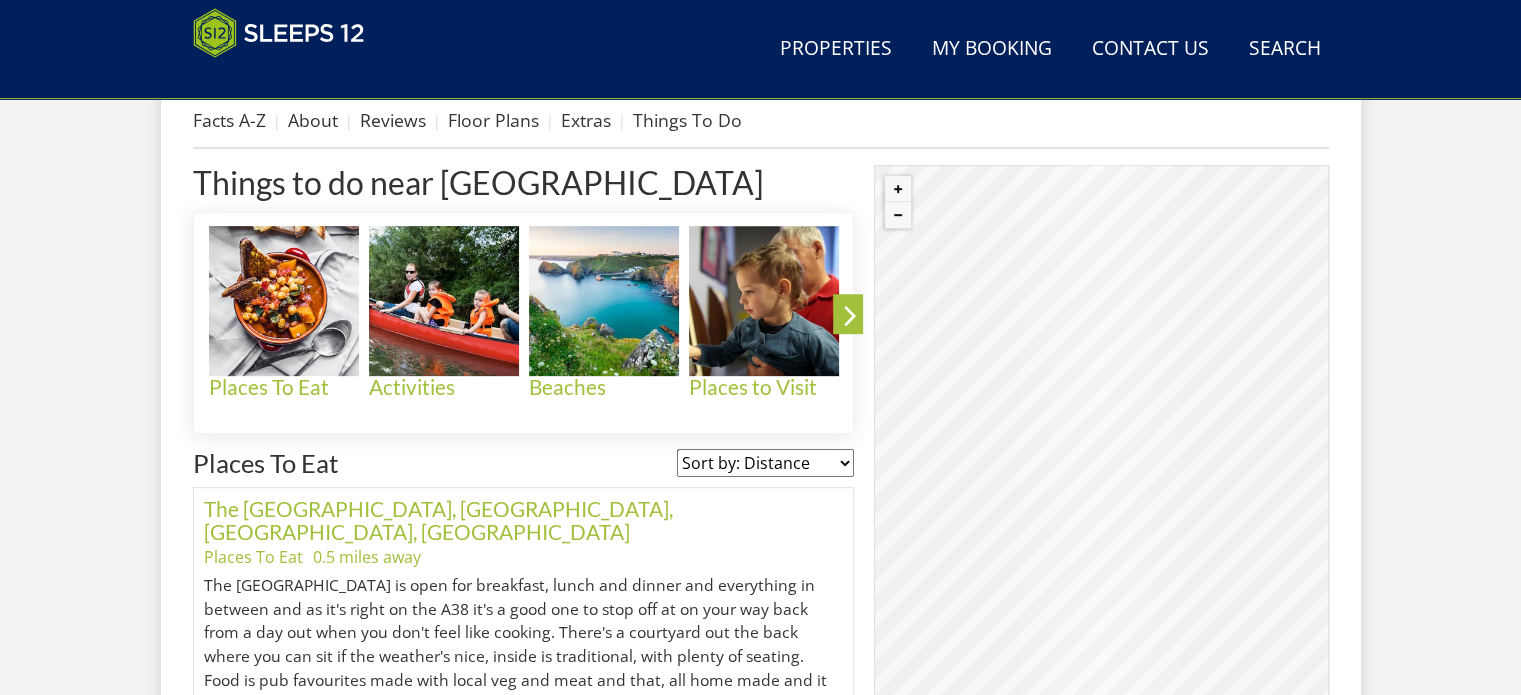 drag, startPoint x: 1244, startPoint y: 450, endPoint x: 1117, endPoint y: 485, distance: 131.73459 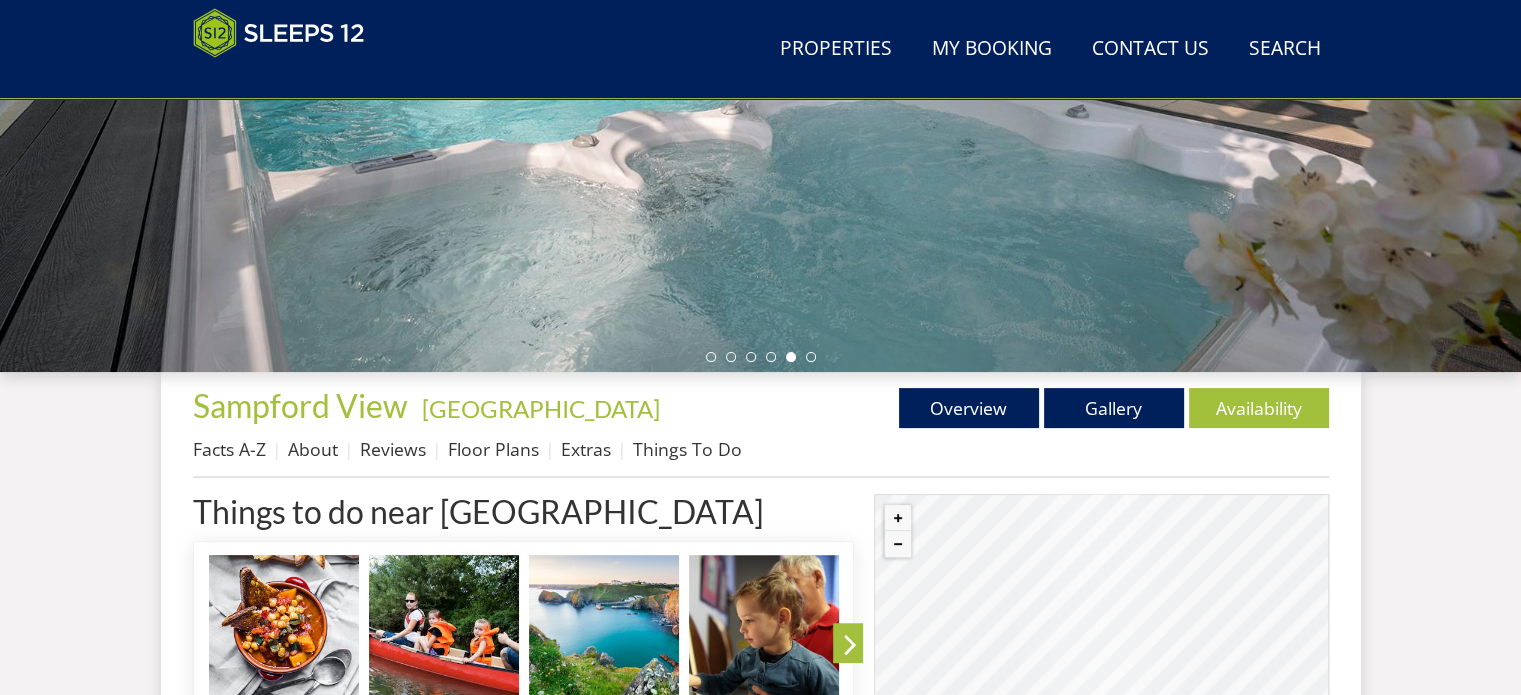 scroll, scrollTop: 700, scrollLeft: 0, axis: vertical 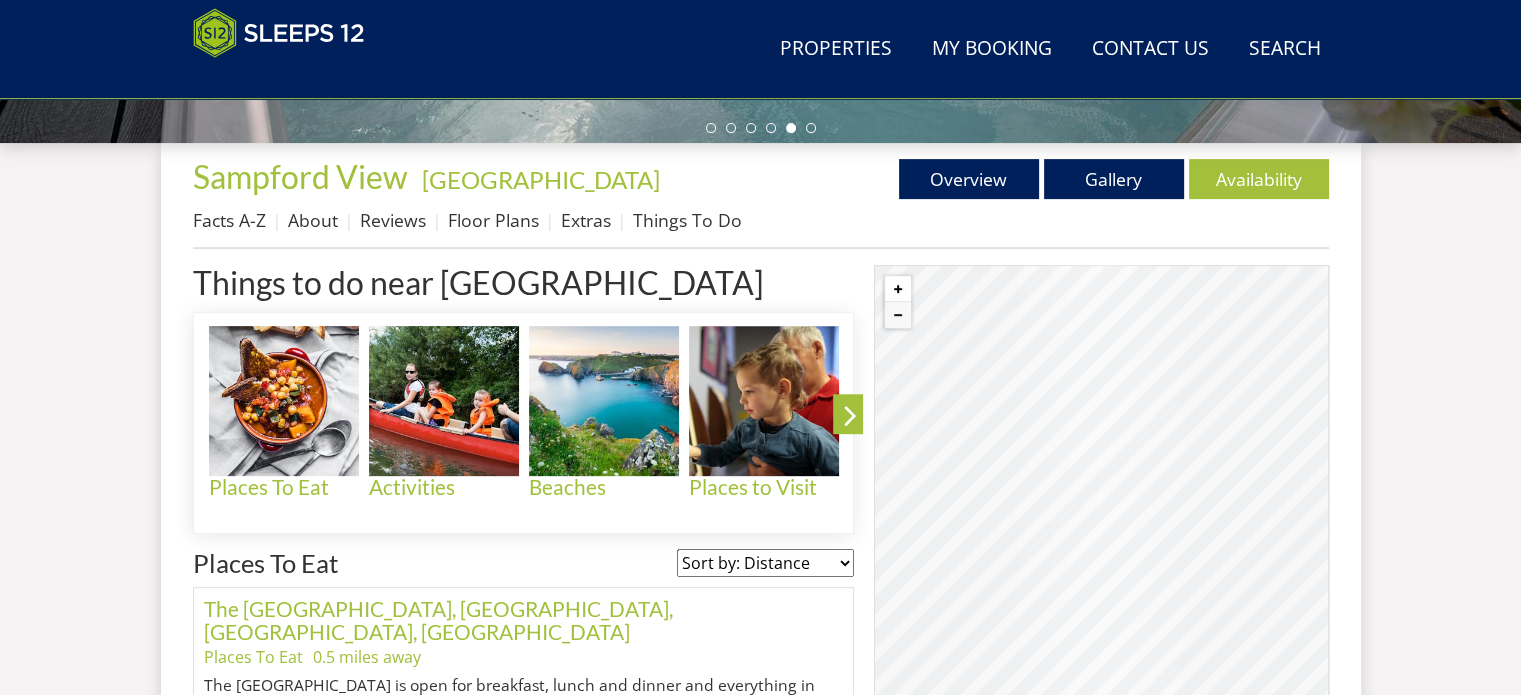 click at bounding box center (898, 289) 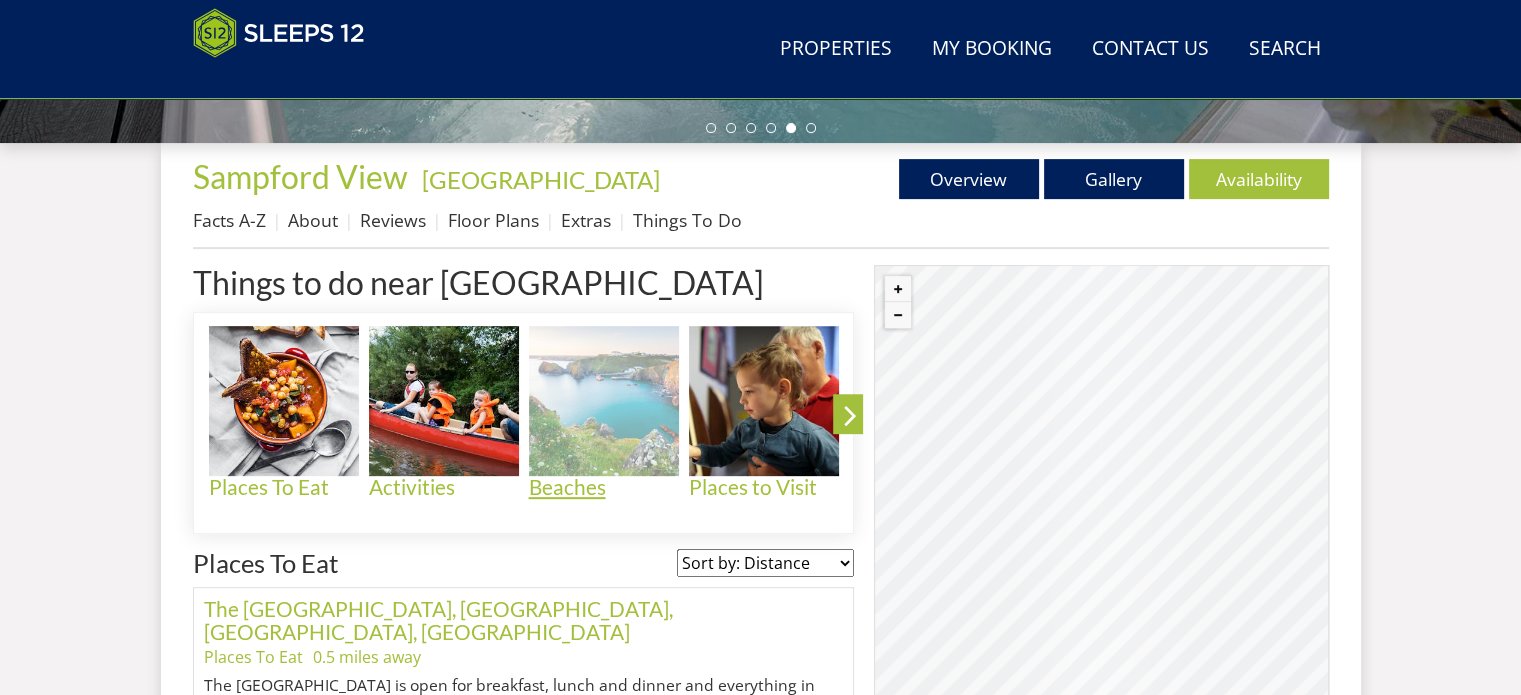 click on "Beaches" at bounding box center [604, 487] 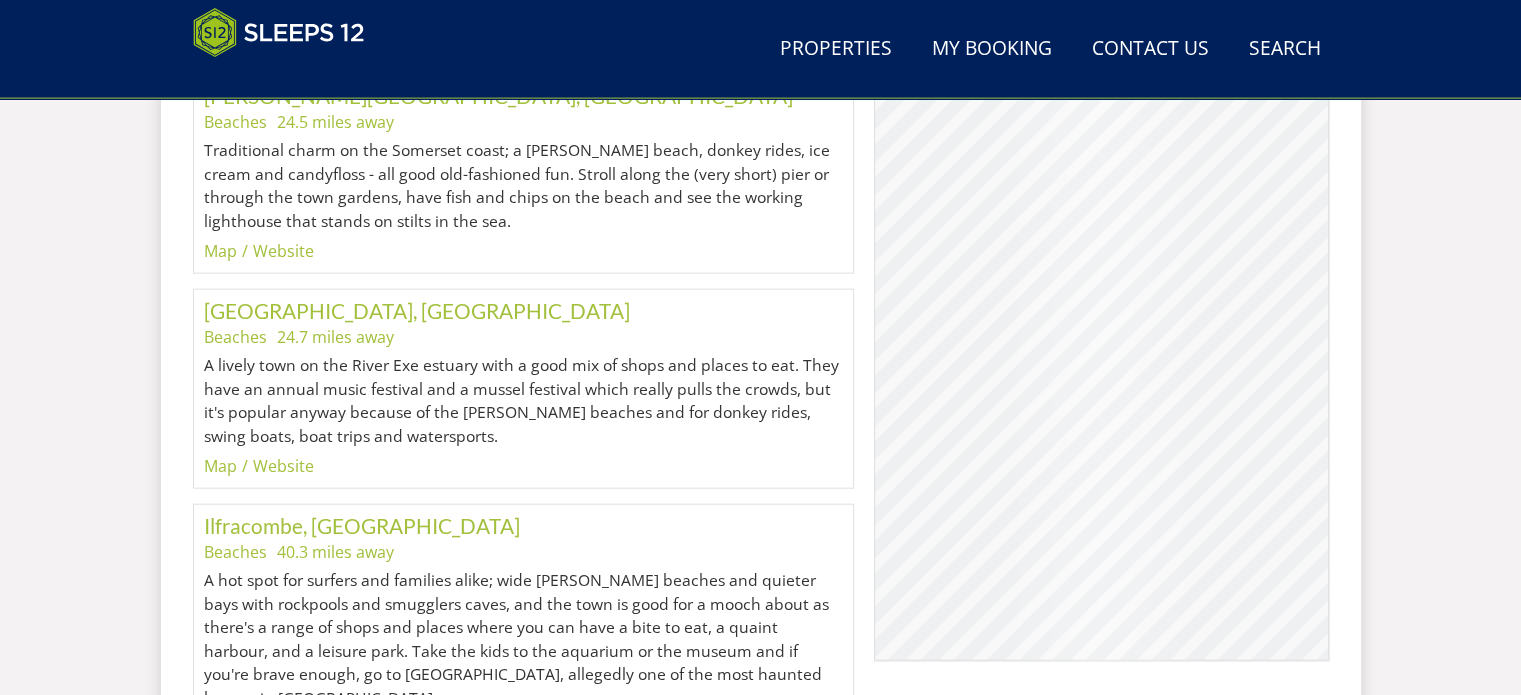 scroll, scrollTop: 4600, scrollLeft: 0, axis: vertical 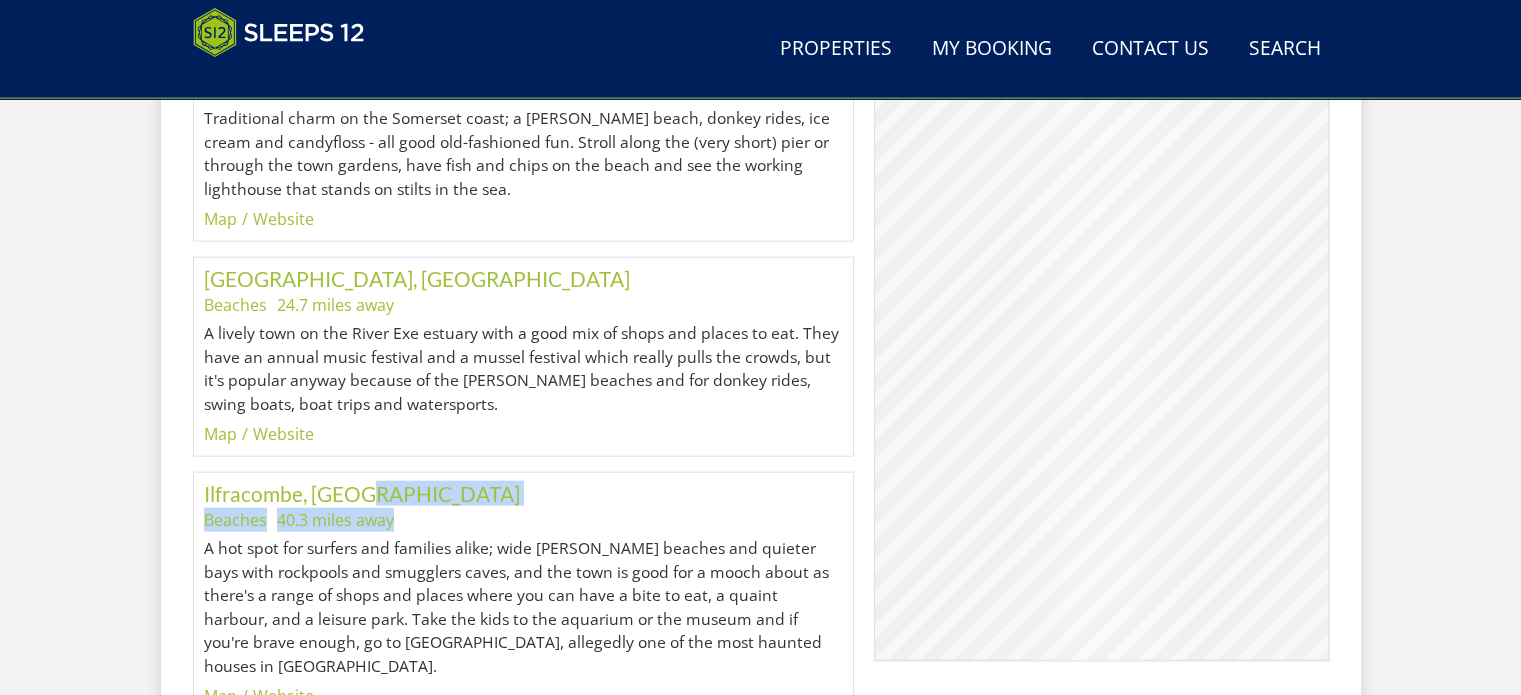 drag, startPoint x: 668, startPoint y: 375, endPoint x: 819, endPoint y: 387, distance: 151.47607 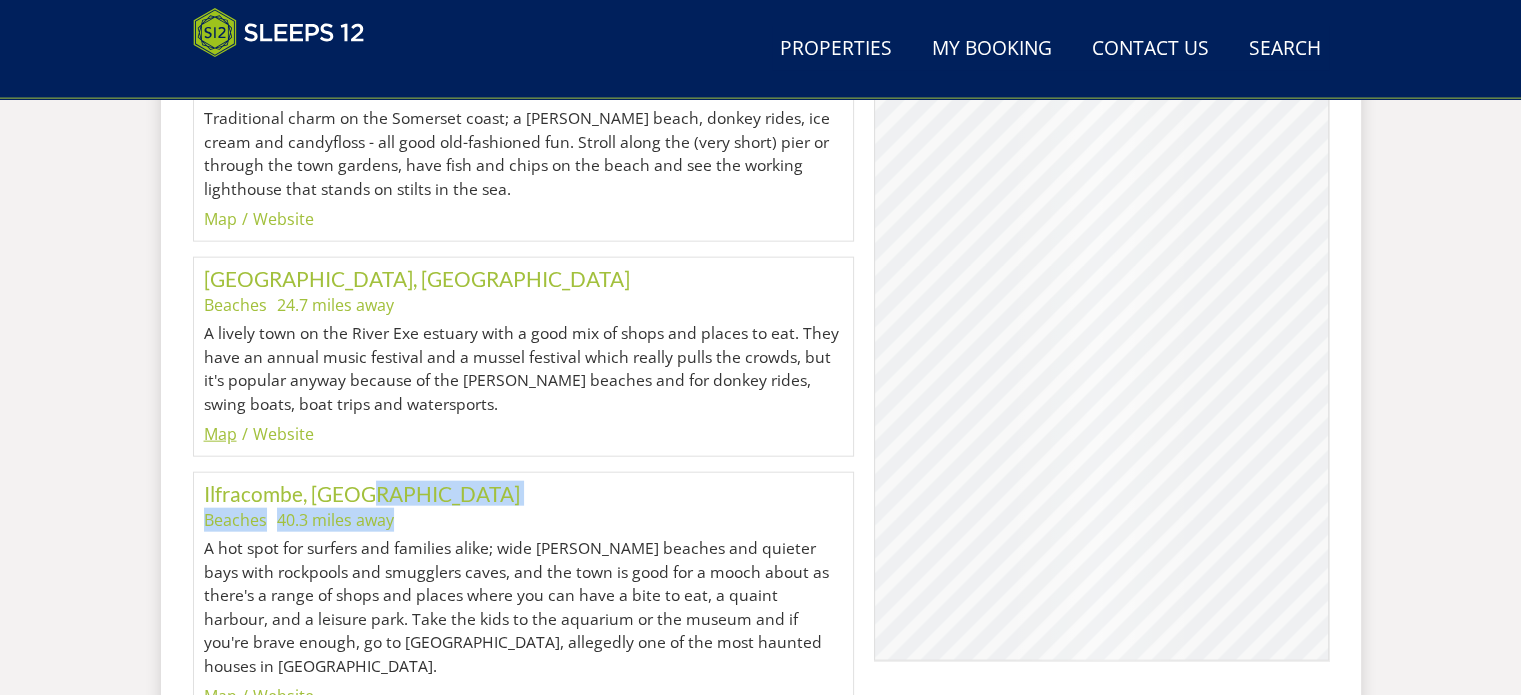 click on "Map" at bounding box center (220, 434) 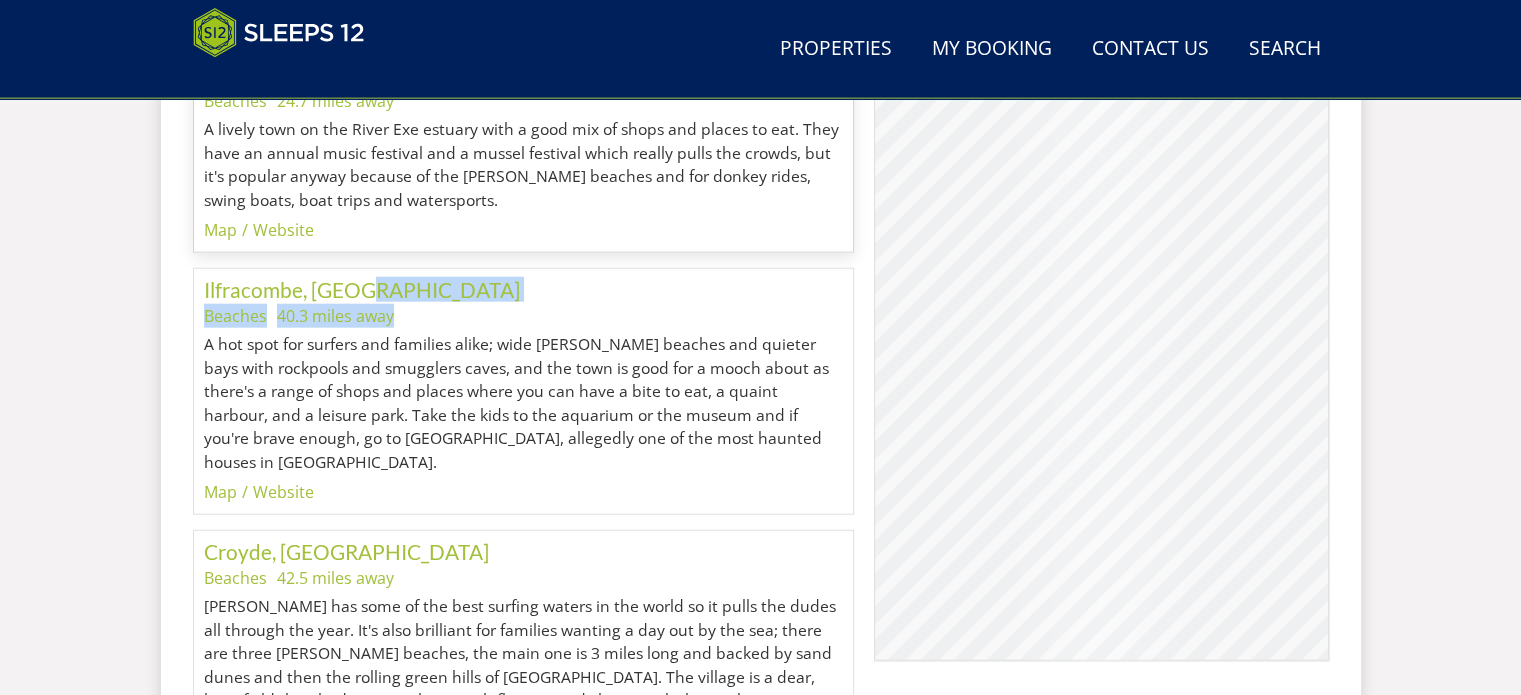 scroll, scrollTop: 4810, scrollLeft: 0, axis: vertical 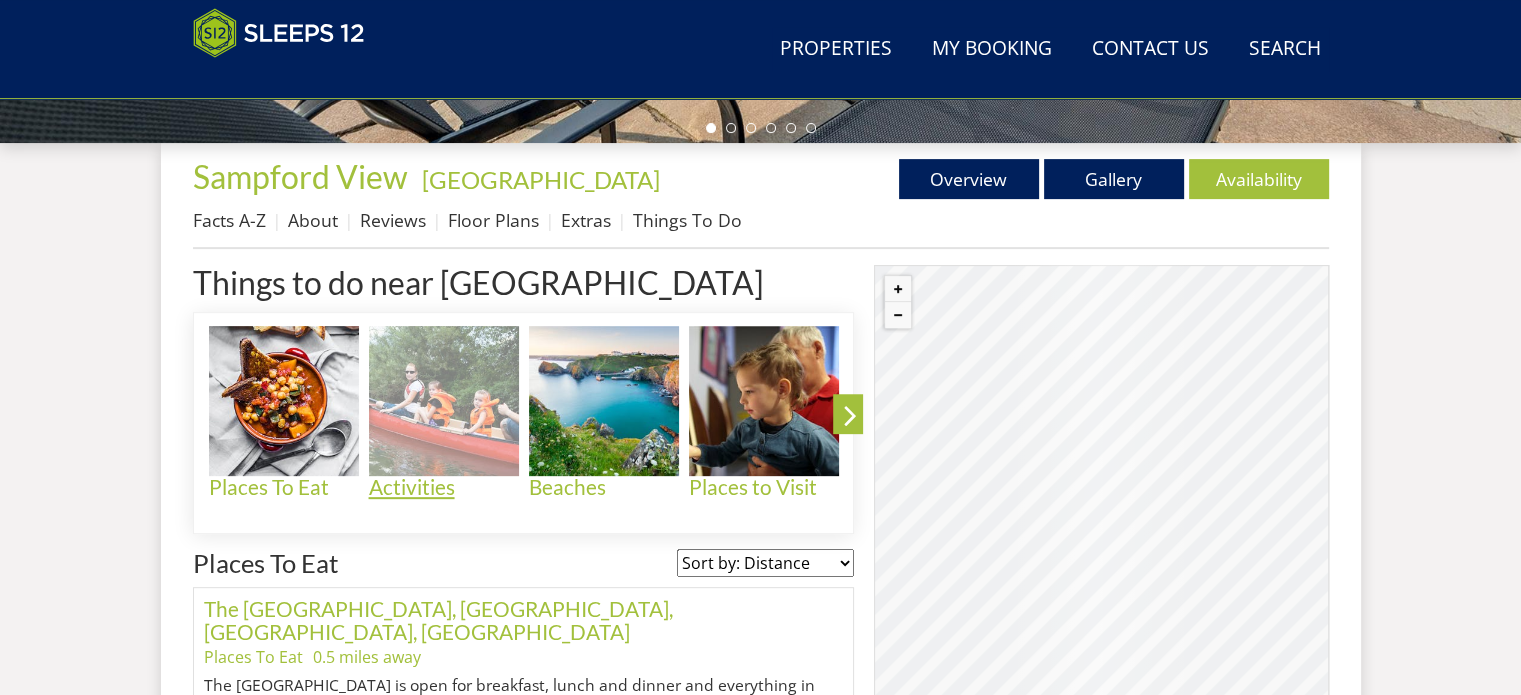 click at bounding box center [444, 401] 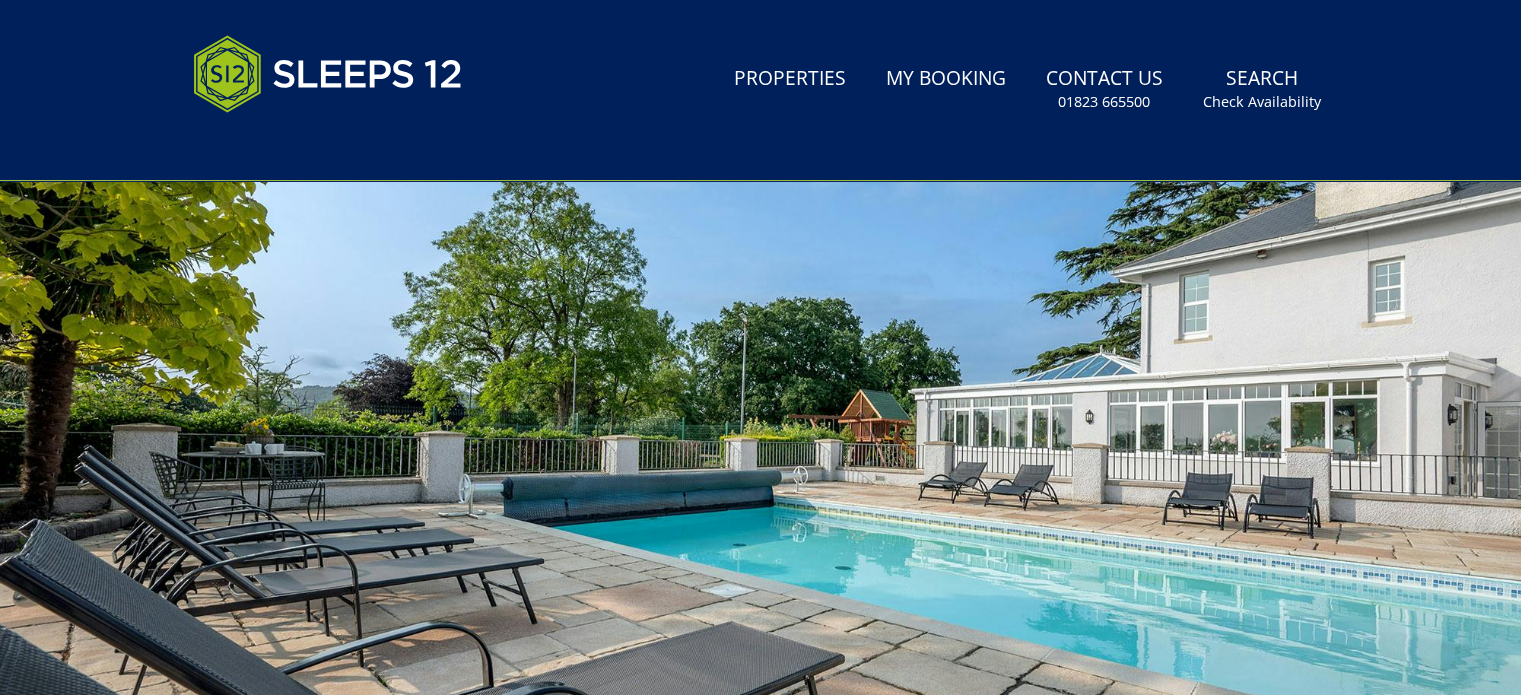 scroll, scrollTop: 0, scrollLeft: 0, axis: both 